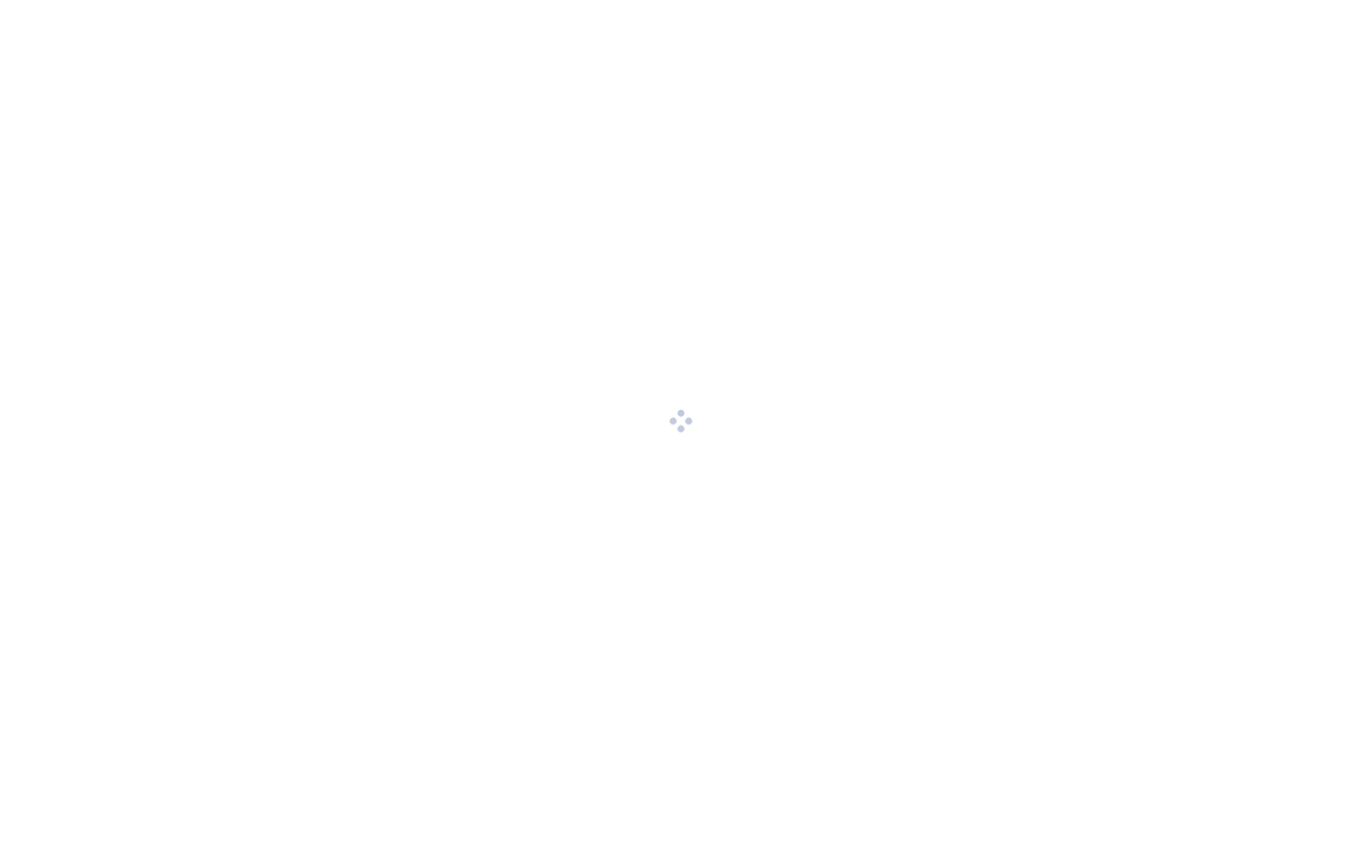 scroll, scrollTop: 0, scrollLeft: 0, axis: both 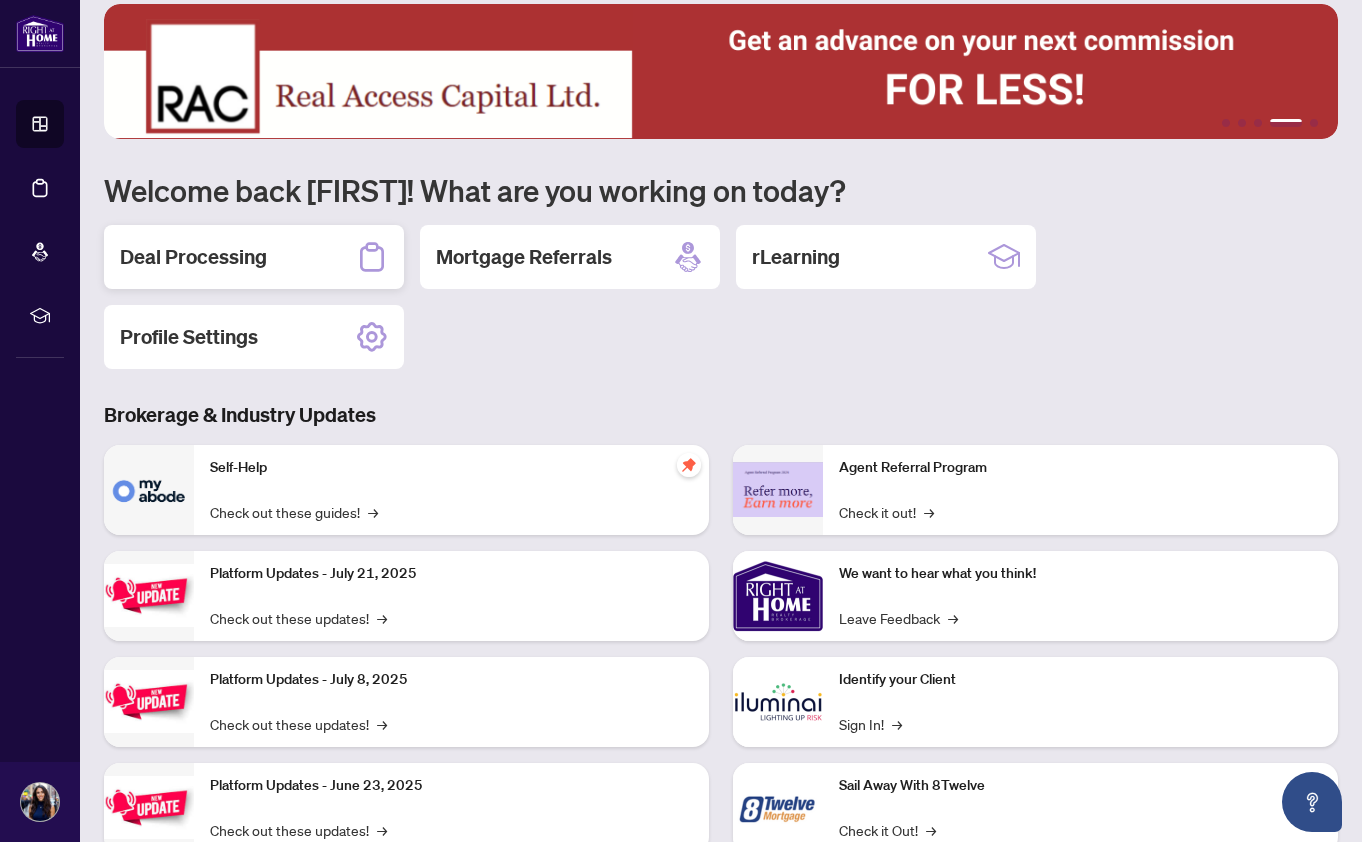 click on "Deal Processing" at bounding box center (193, 257) 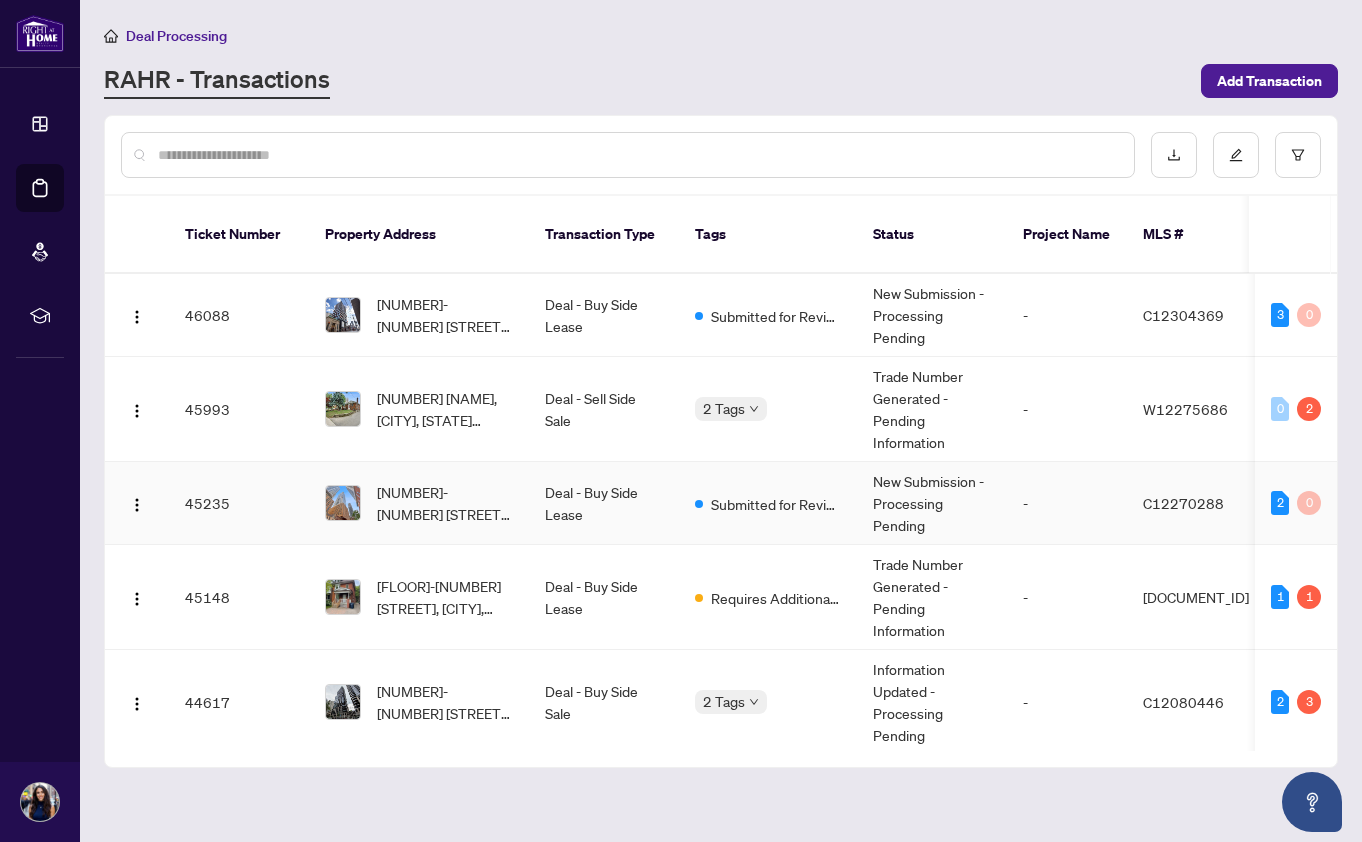 scroll, scrollTop: 0, scrollLeft: 0, axis: both 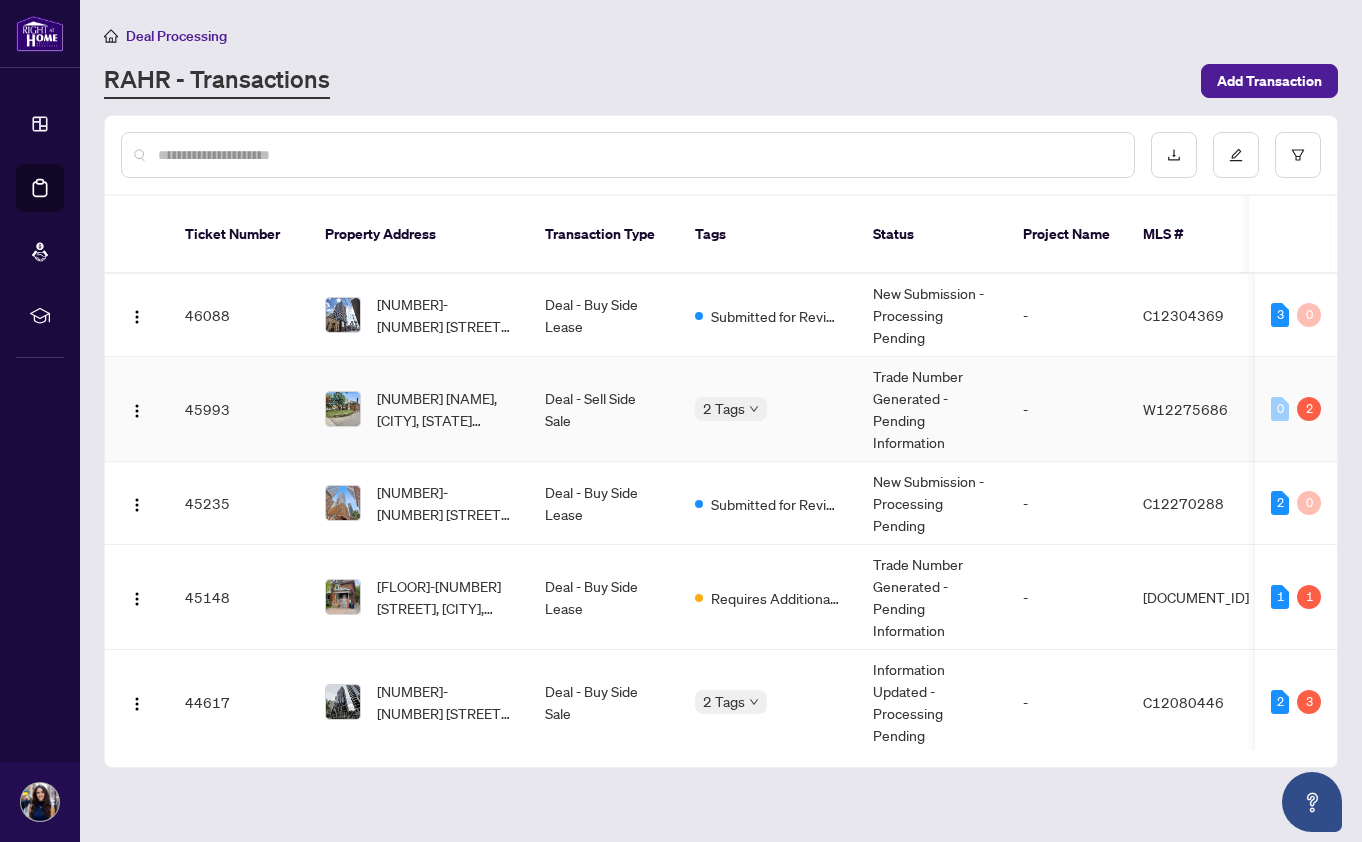 click on "[NUMBER] [NAME], [CITY], [STATE] [POSTAL_CODE], [COUNTRY]" at bounding box center [419, 409] 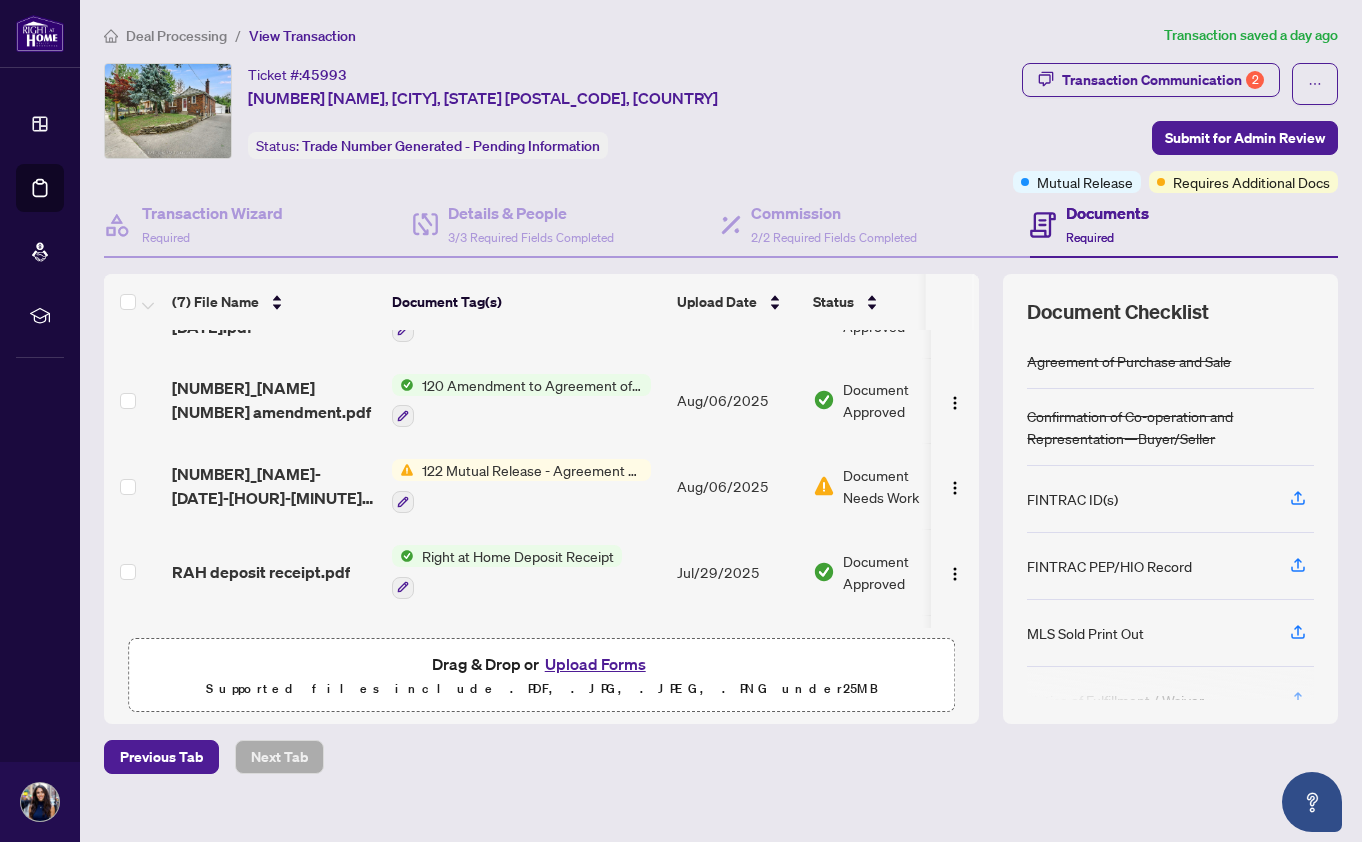 scroll, scrollTop: 150, scrollLeft: 0, axis: vertical 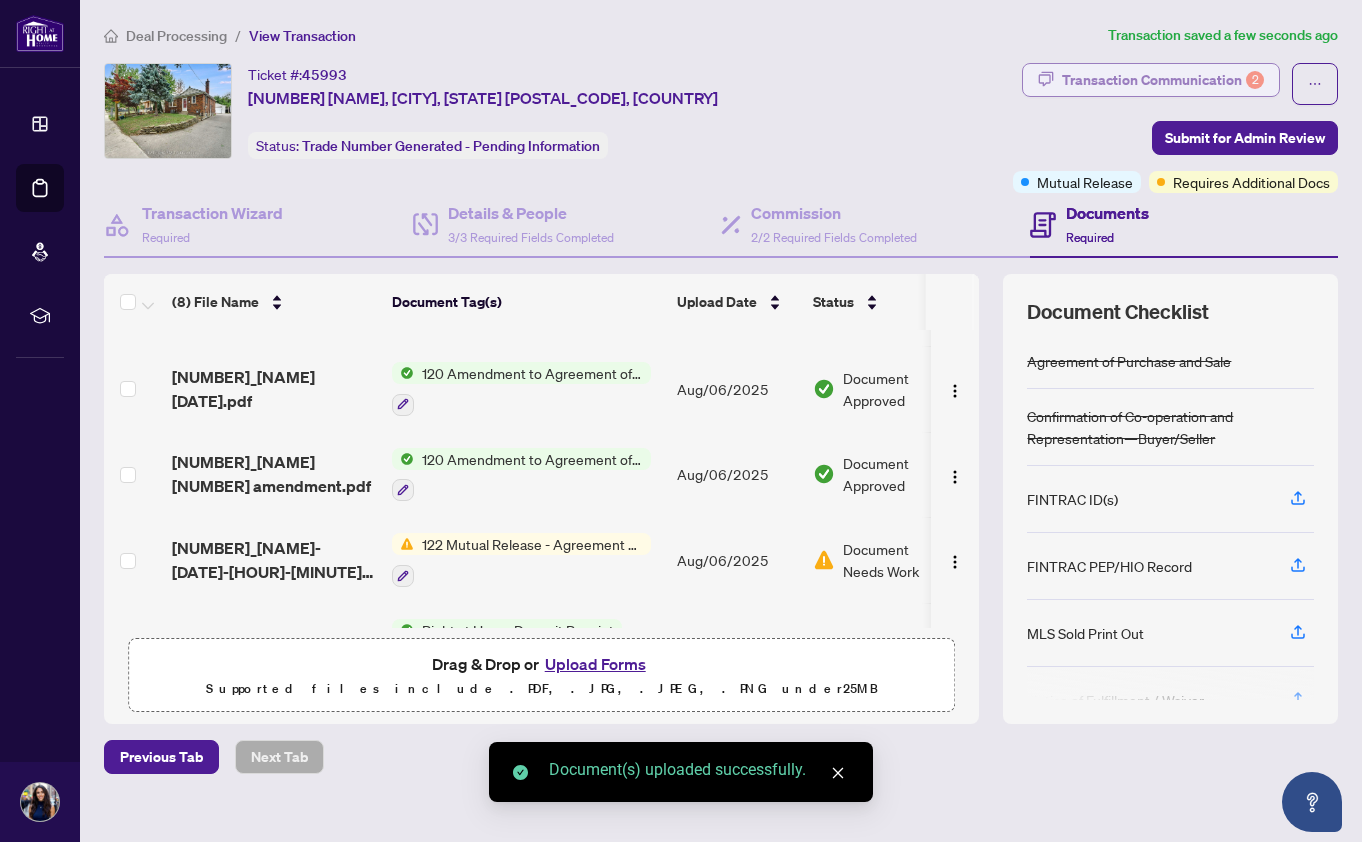 click on "Transaction Communication 2" at bounding box center [1163, 80] 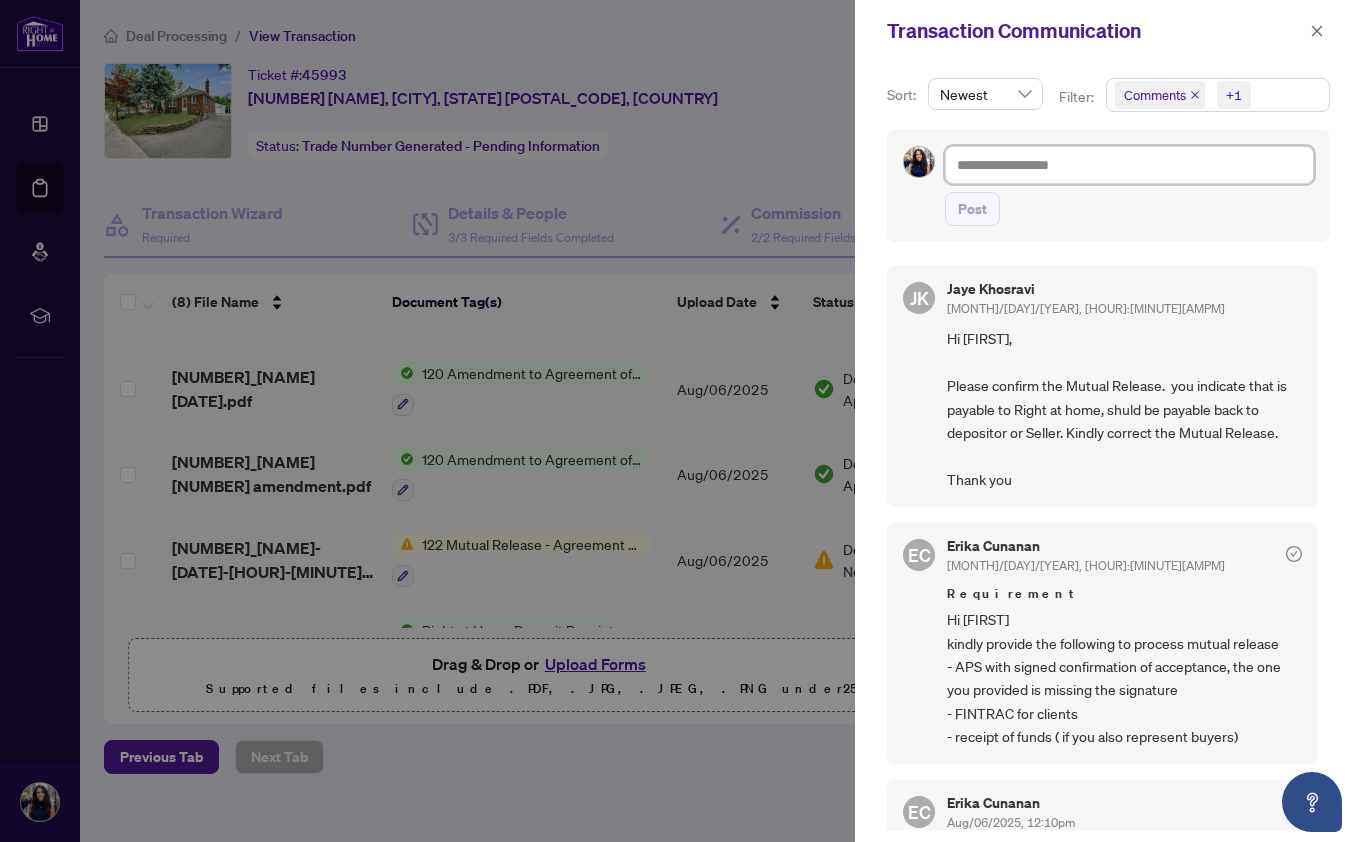 click at bounding box center (1129, 165) 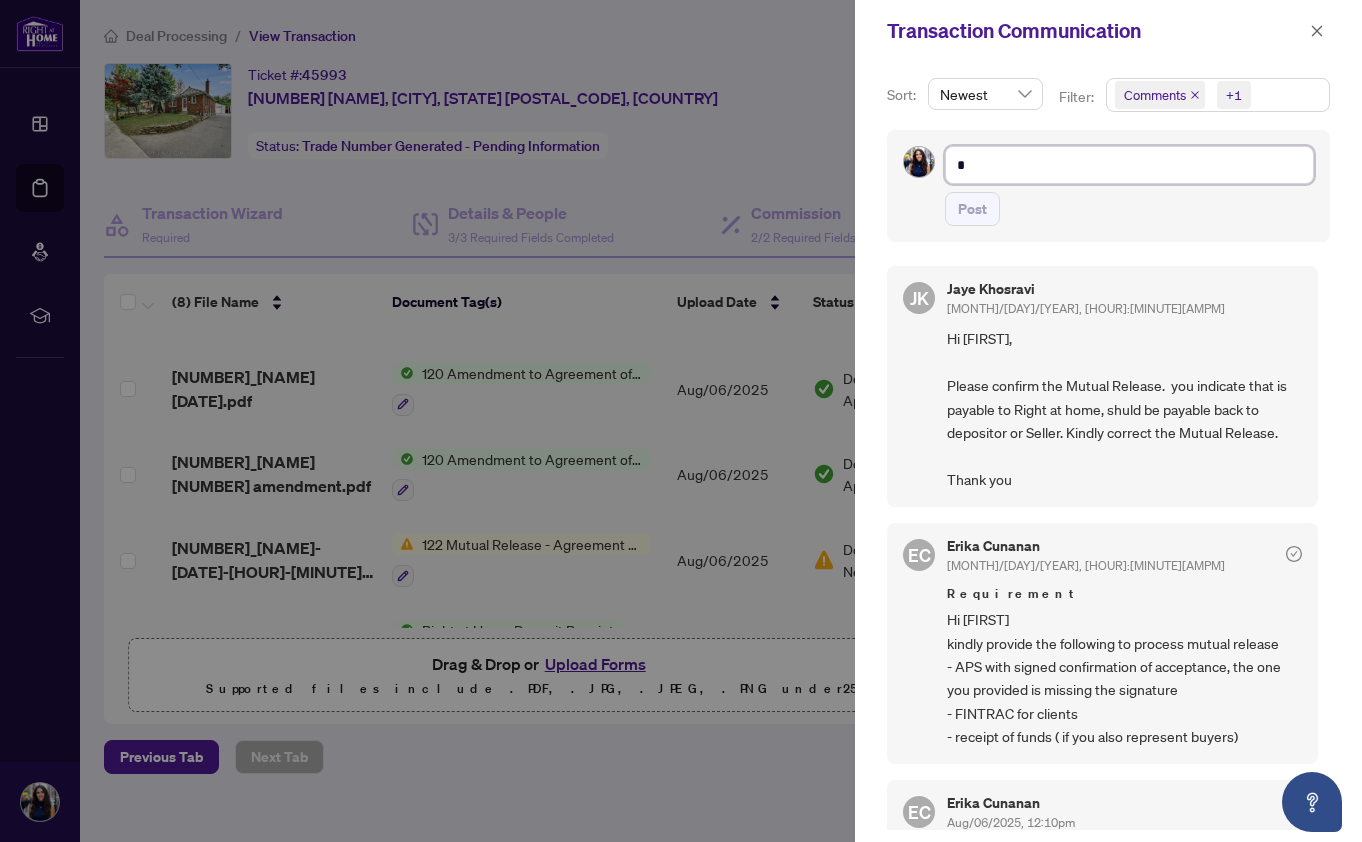 type on "*" 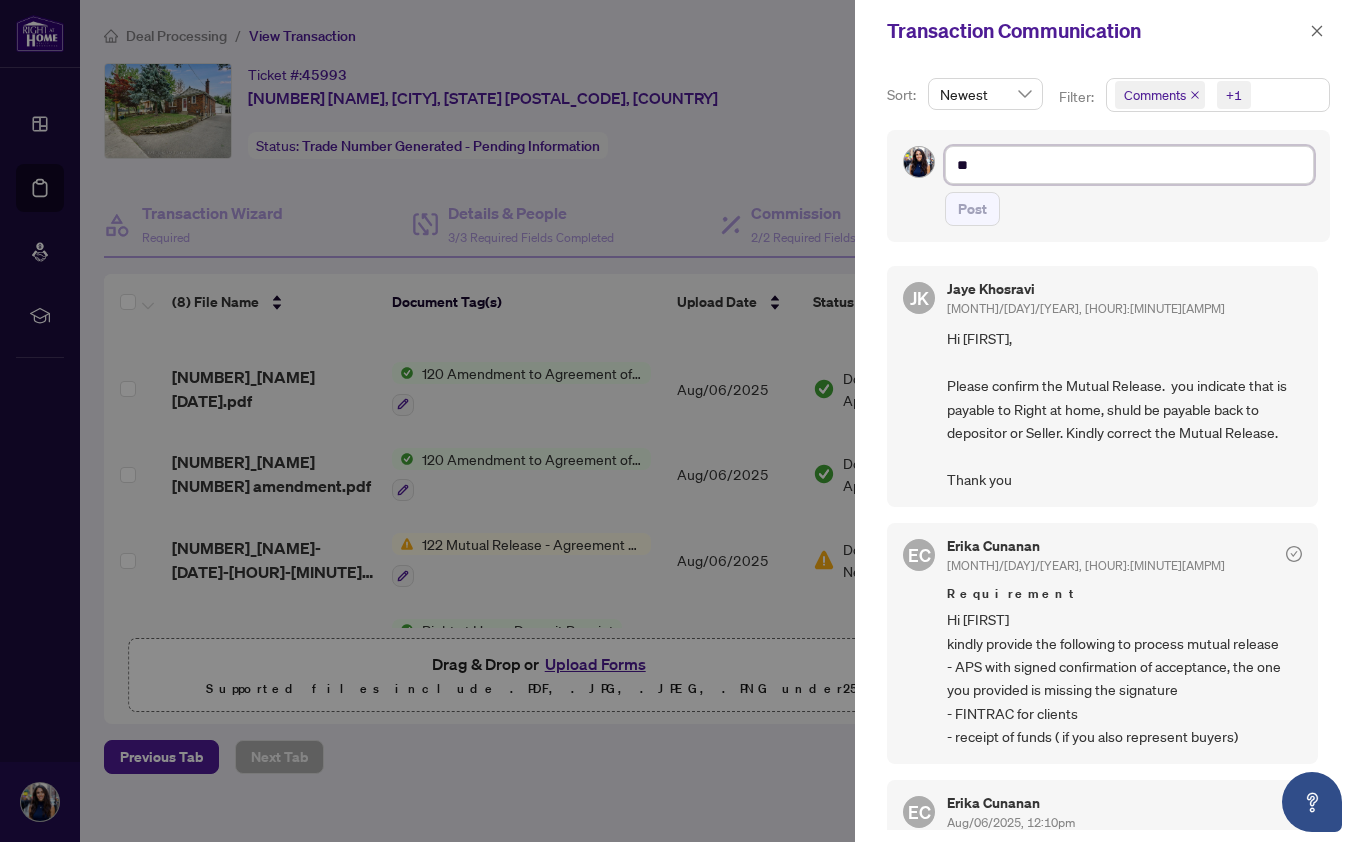 type on "**" 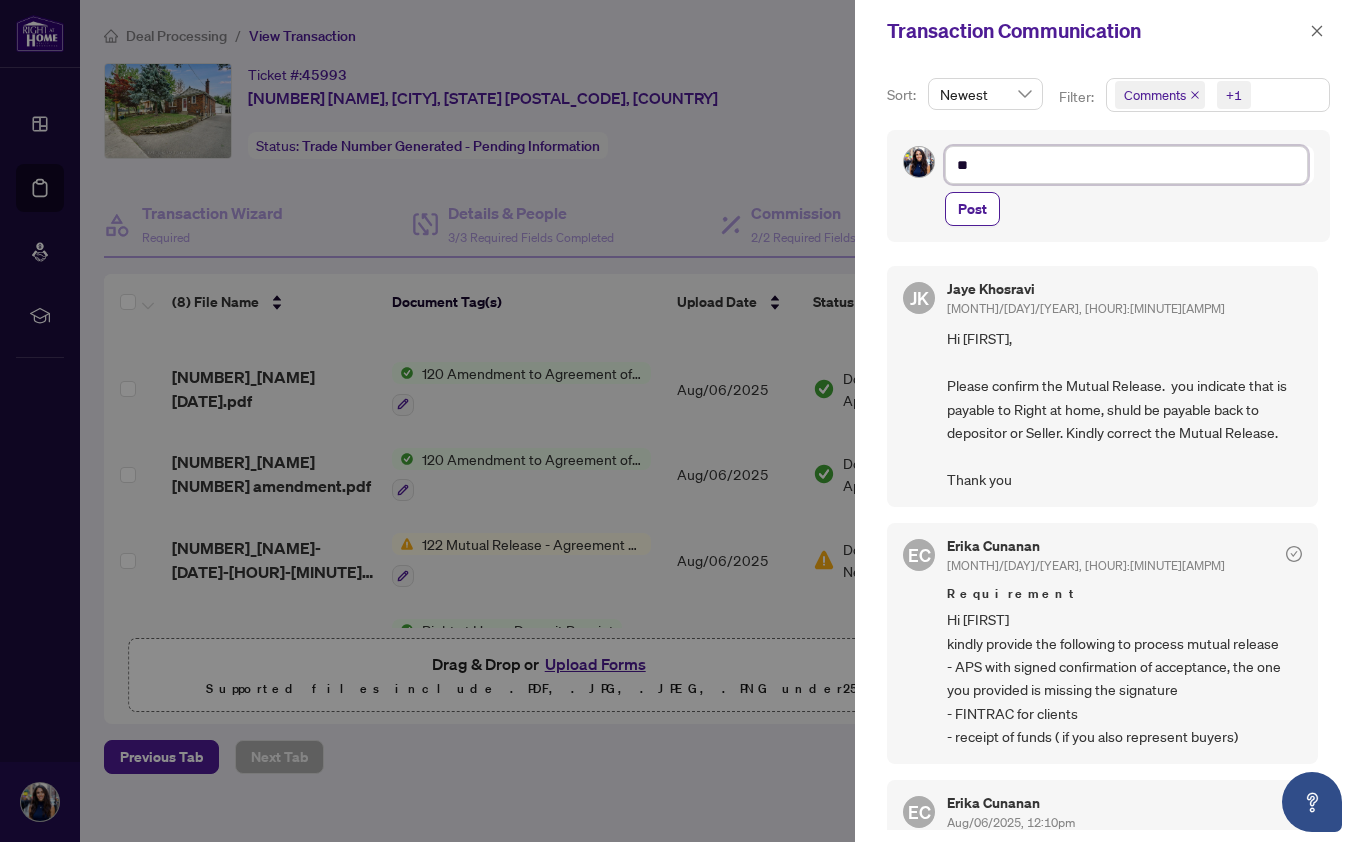 type on "*" 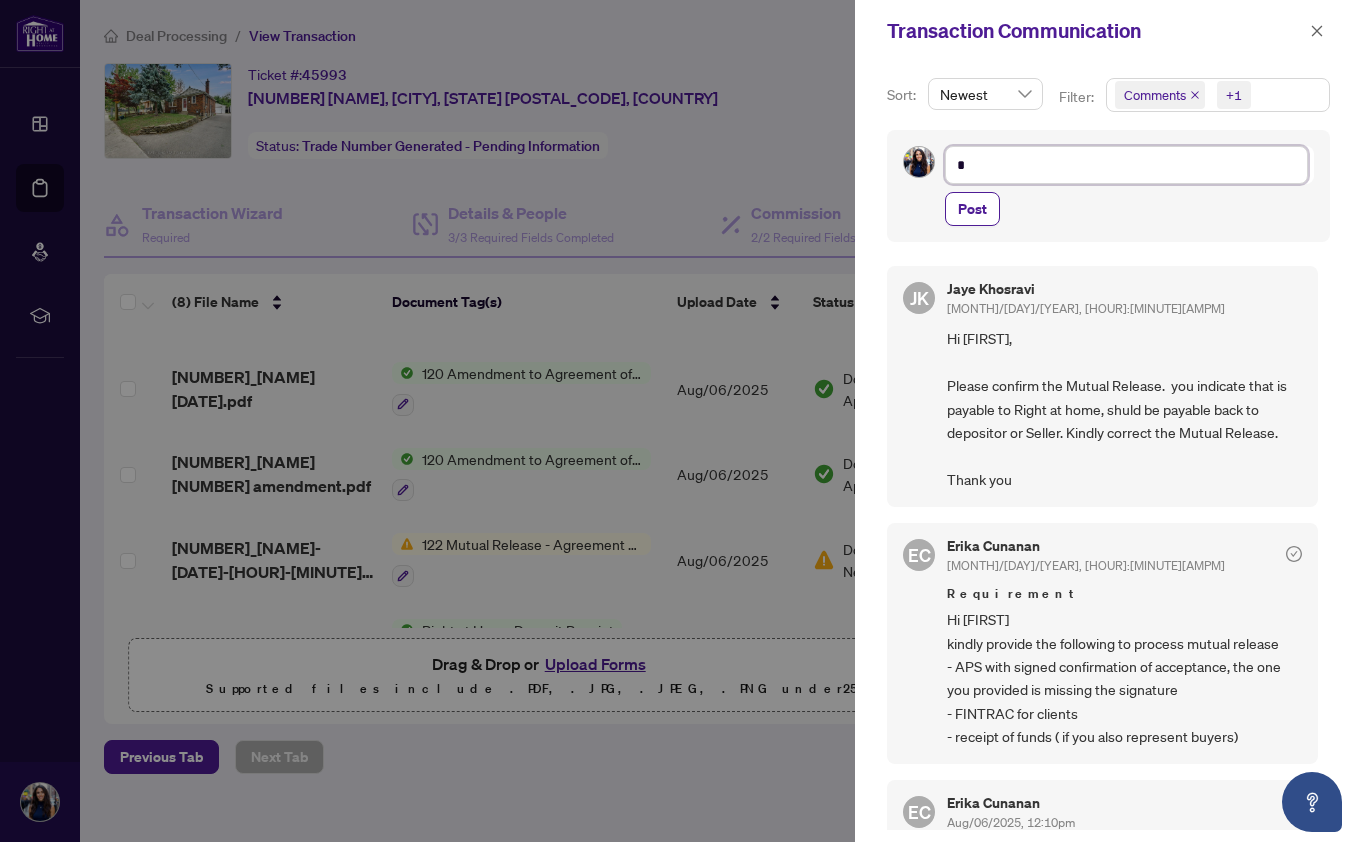 type on "**" 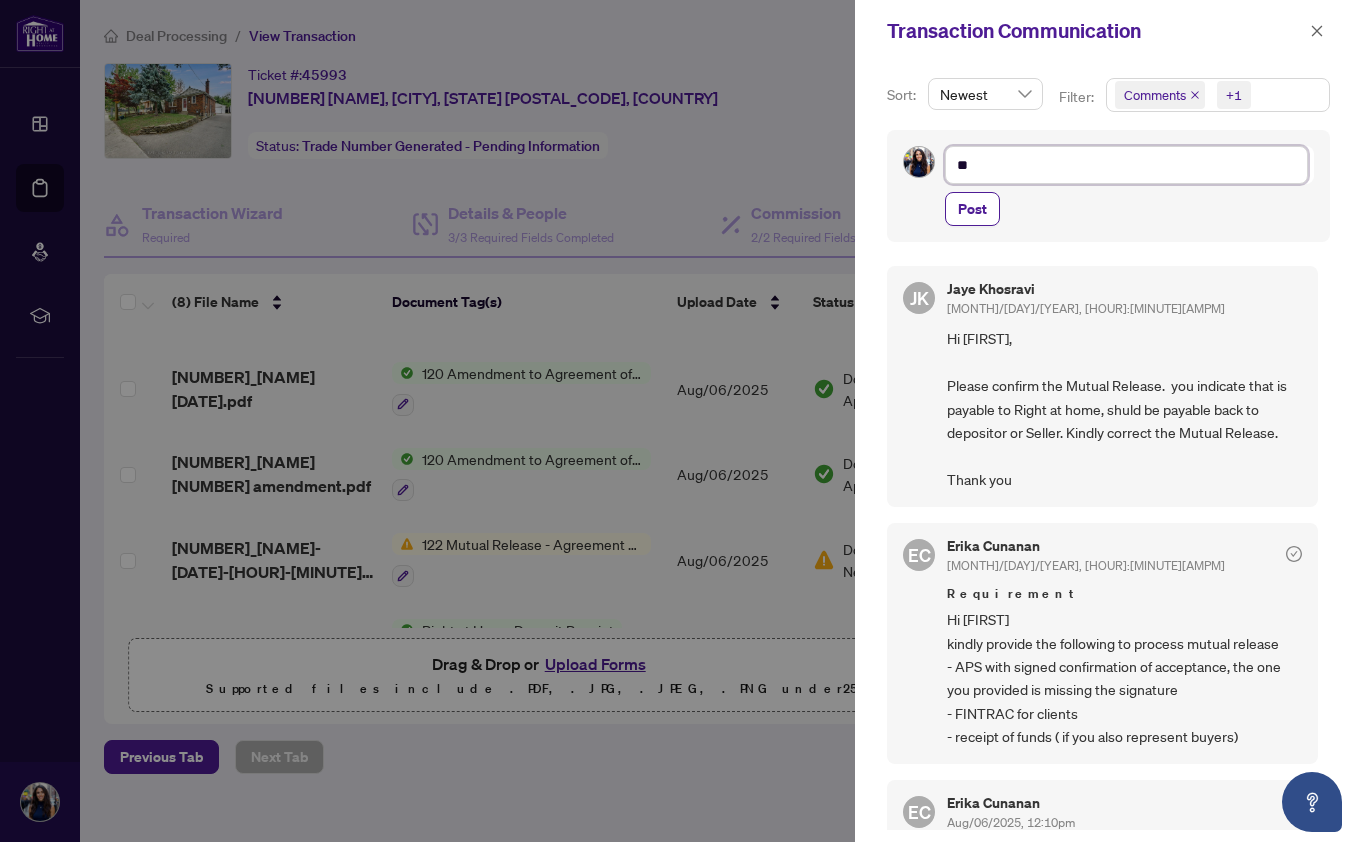 type on "***" 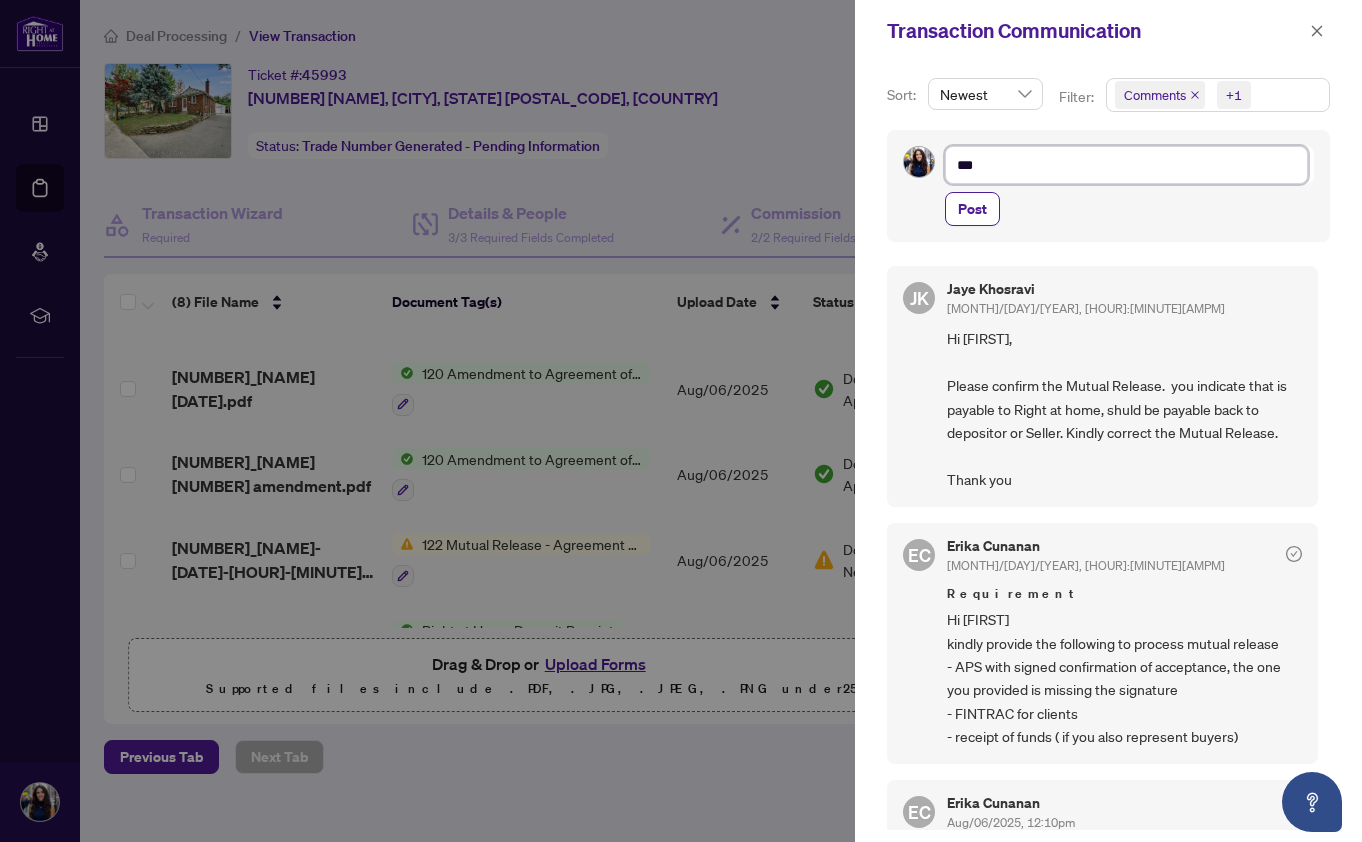 type on "****" 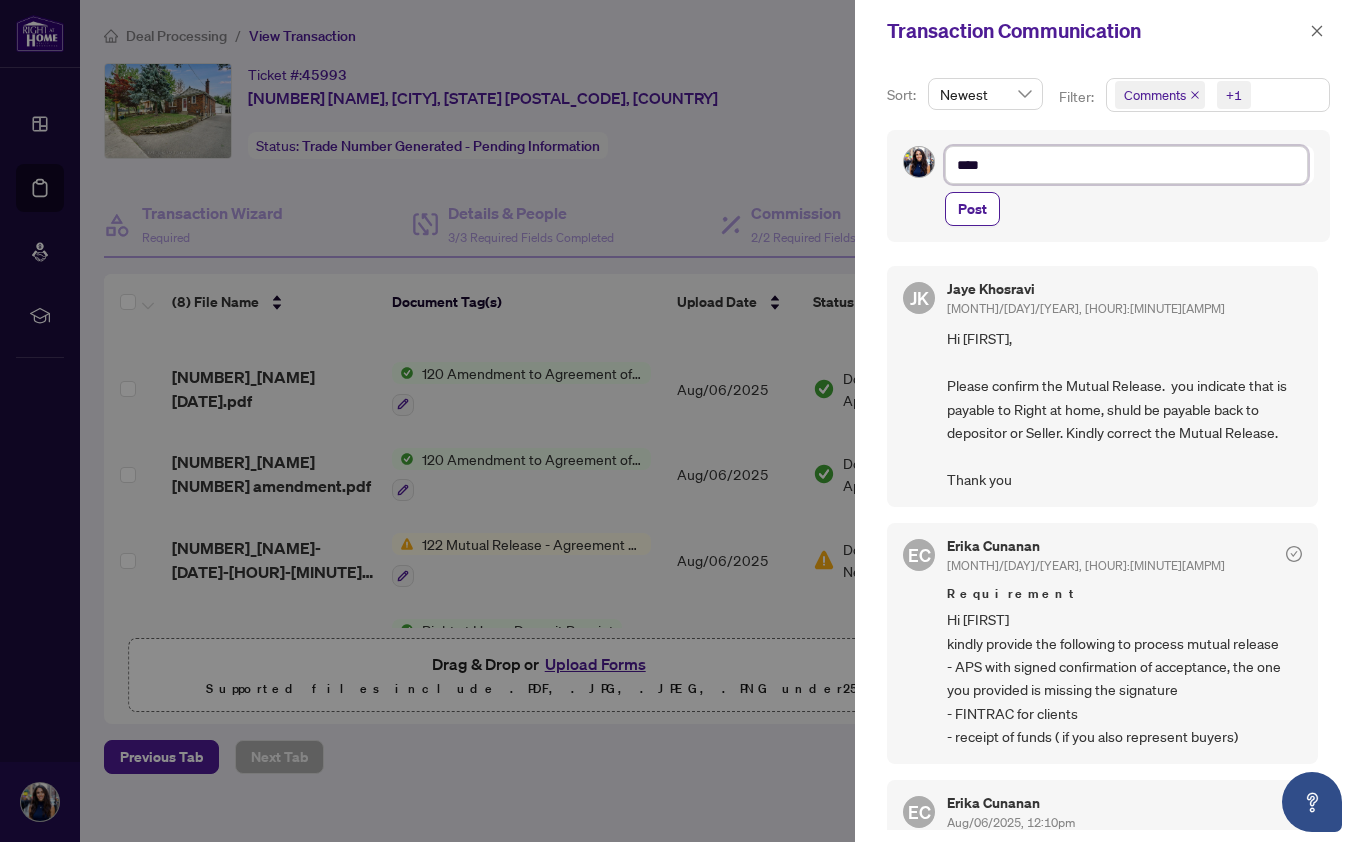 type on "*****" 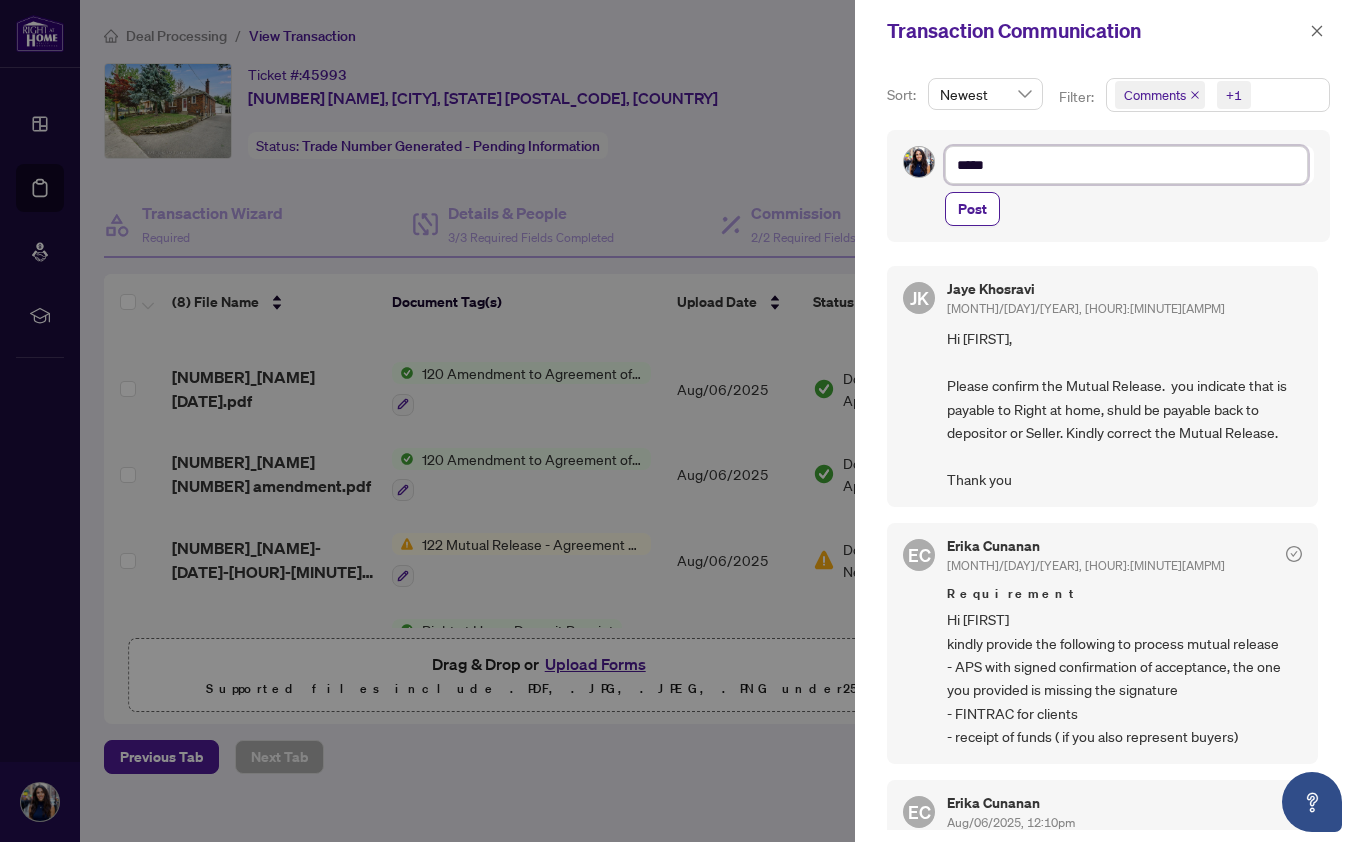 type on "******" 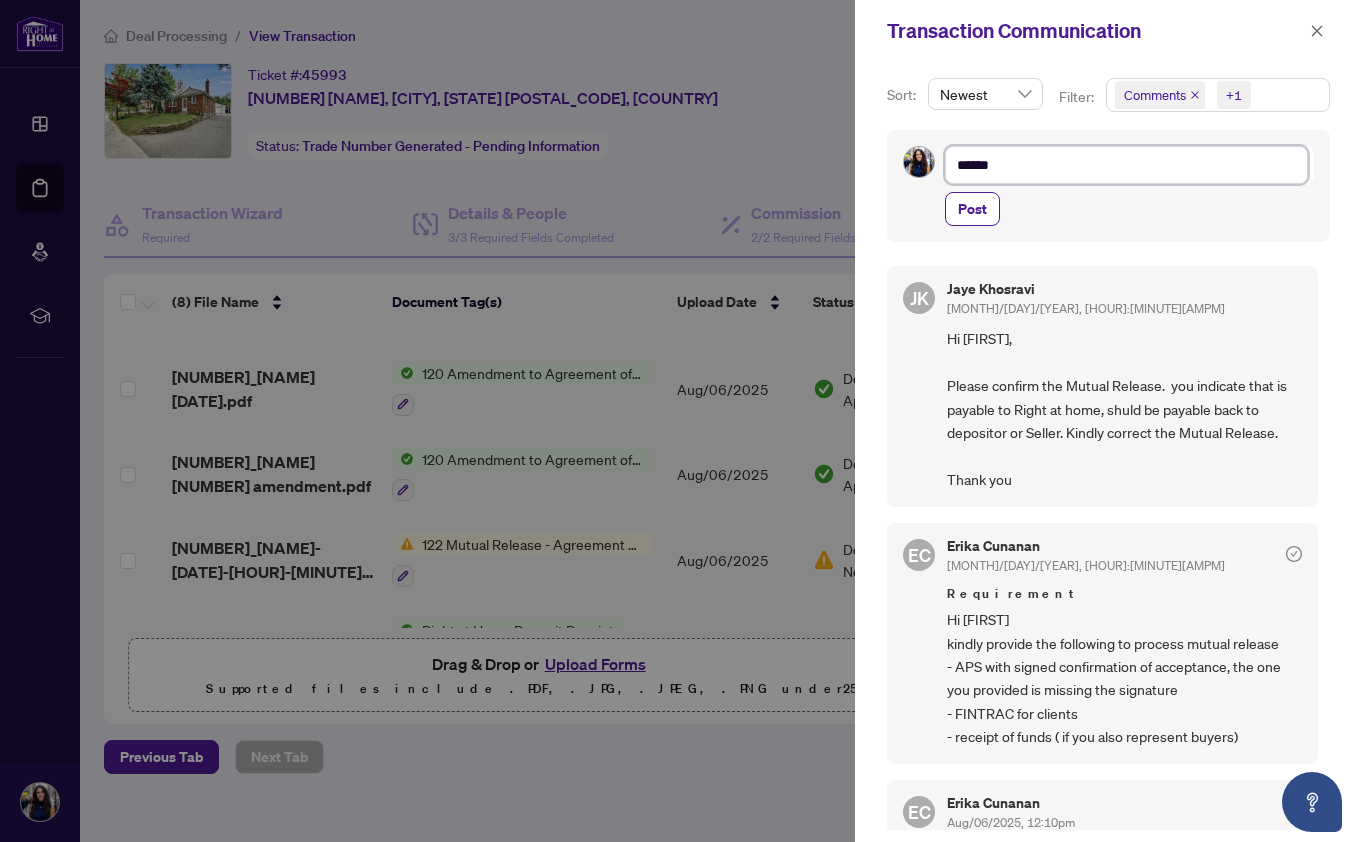 type on "*******" 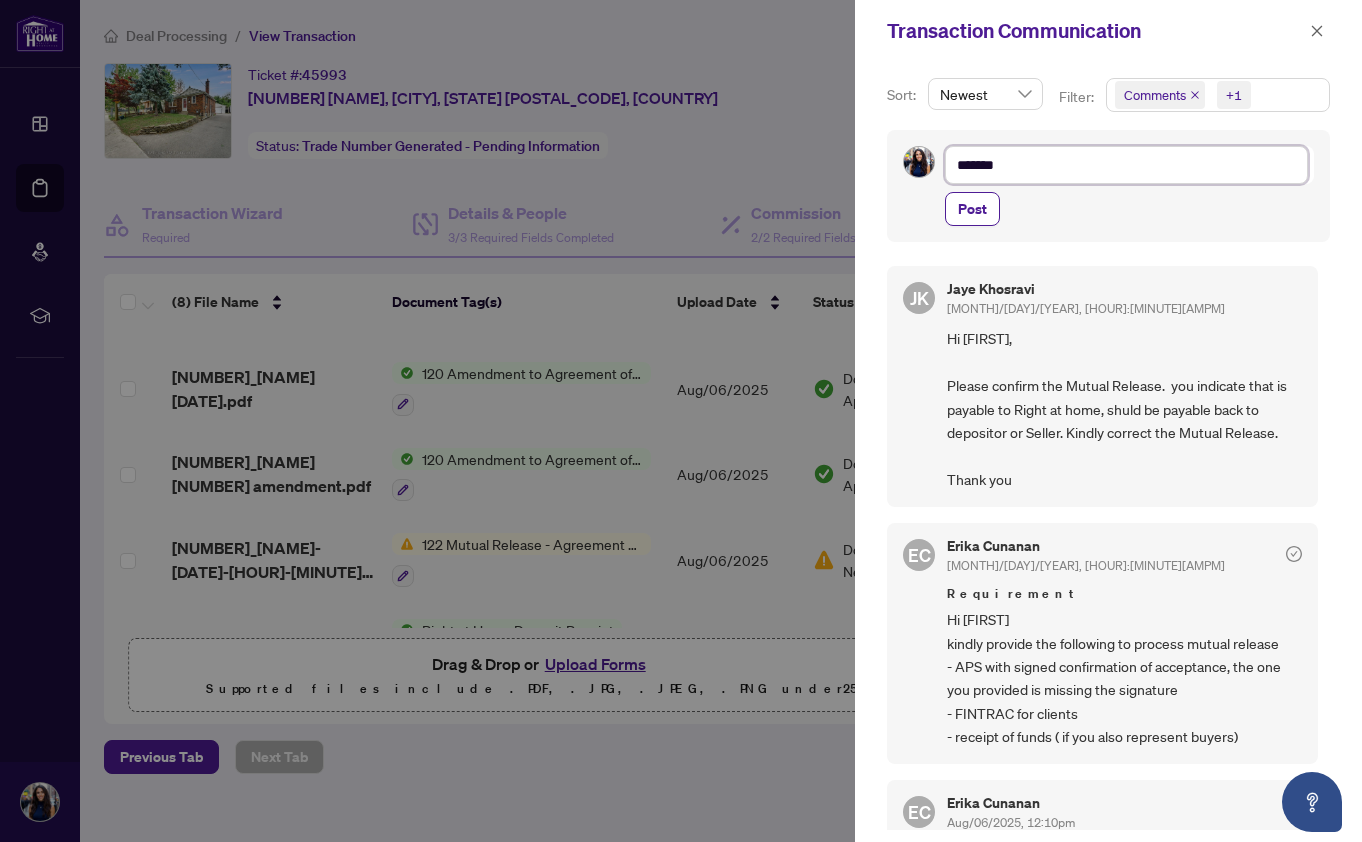 type on "********" 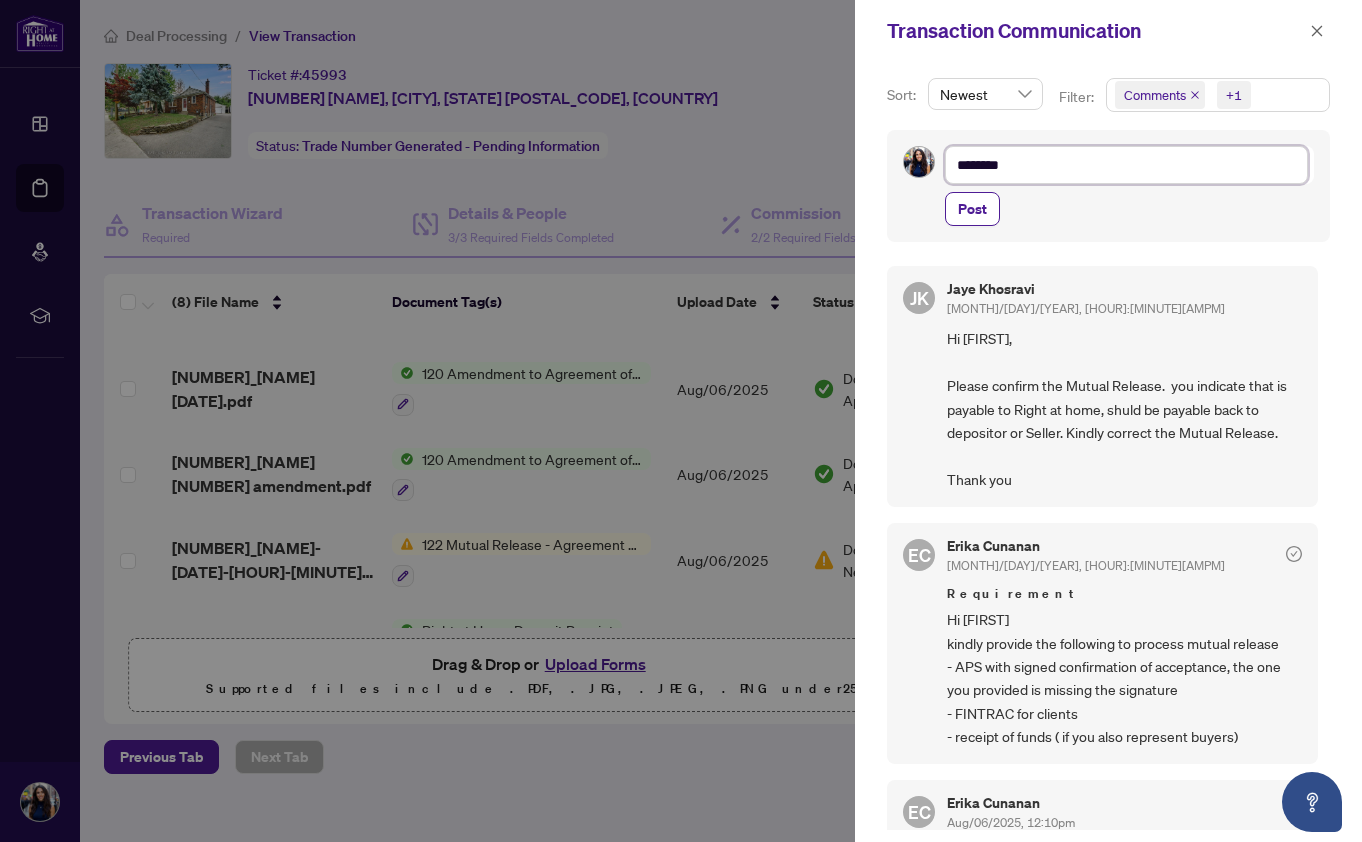 type on "*********" 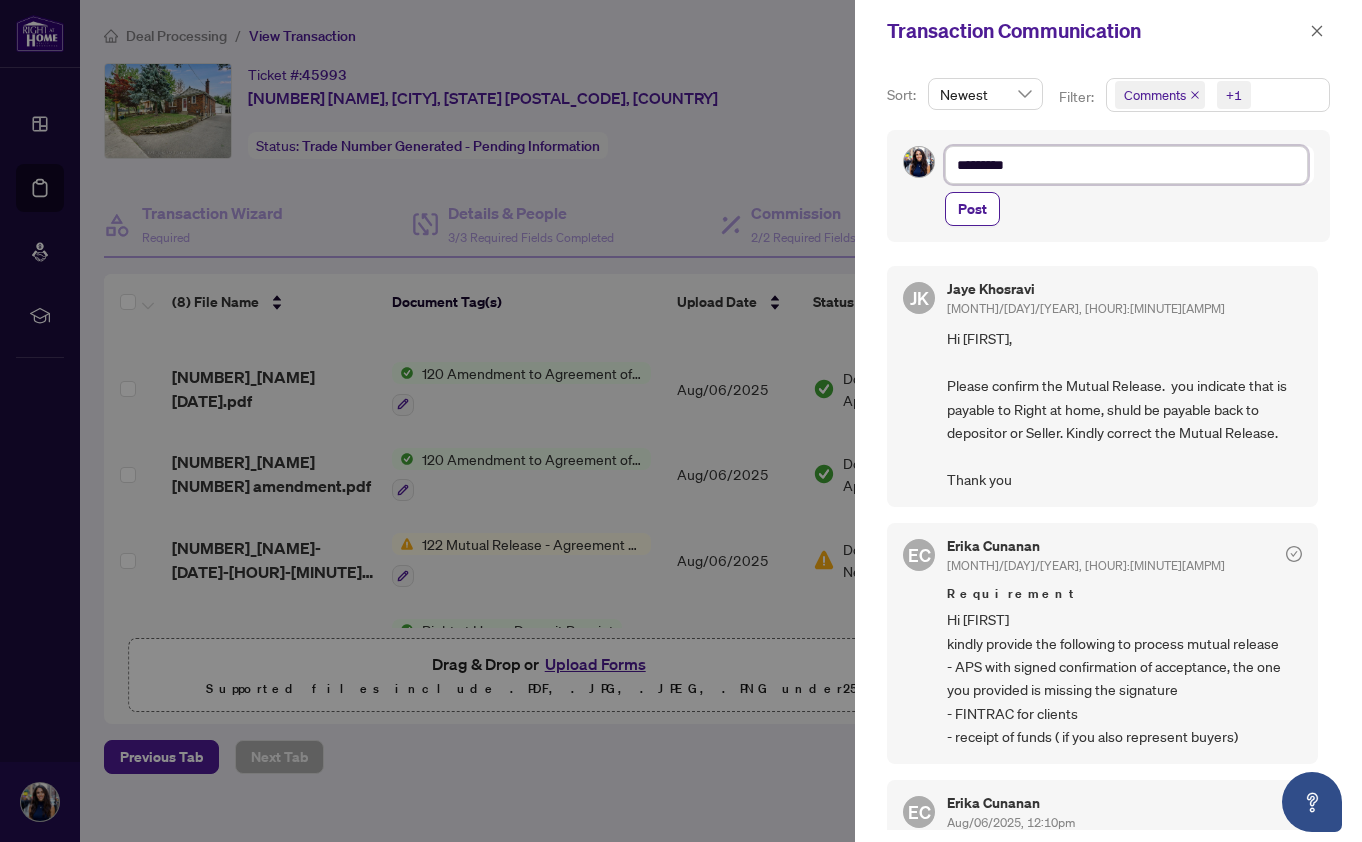type on "**********" 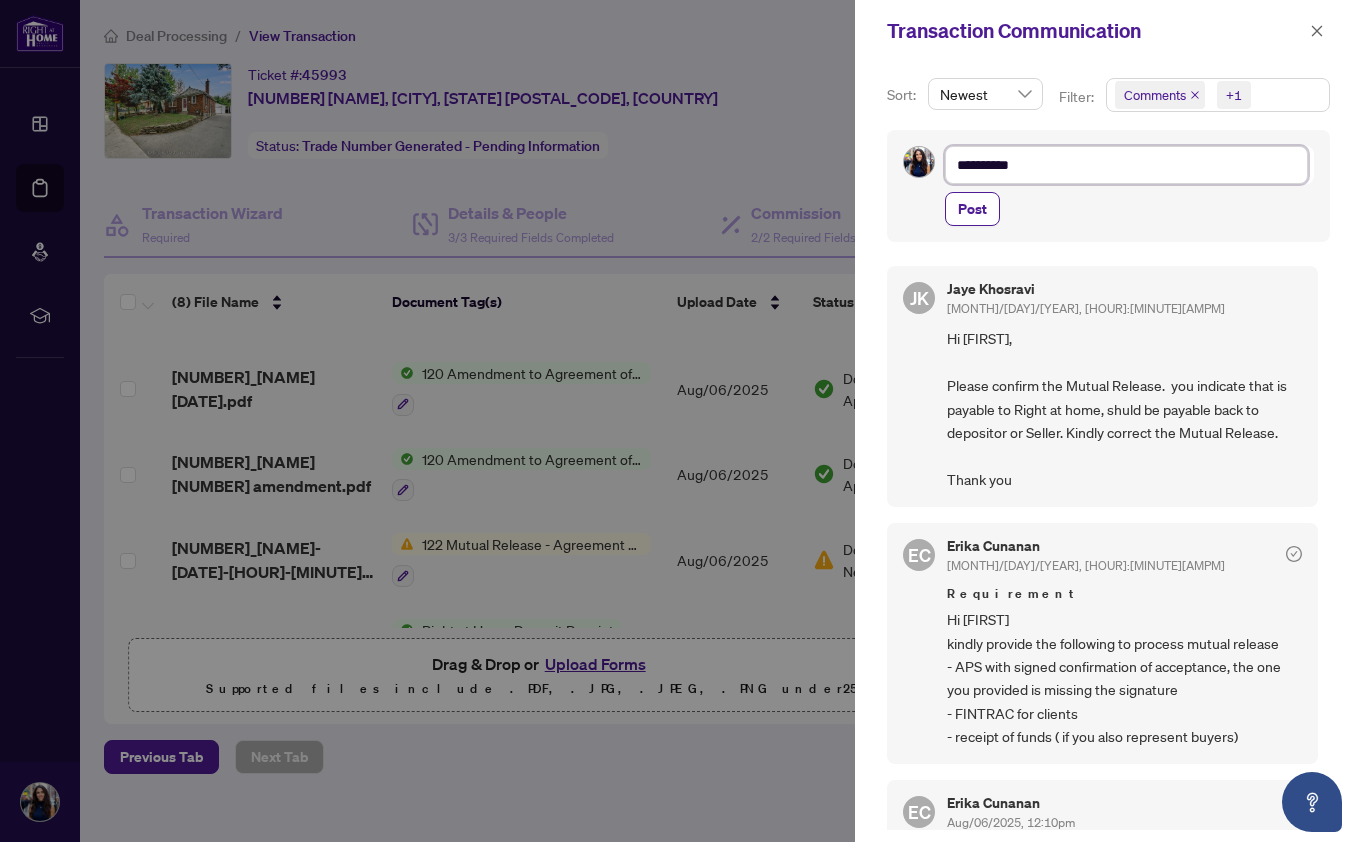 type on "**********" 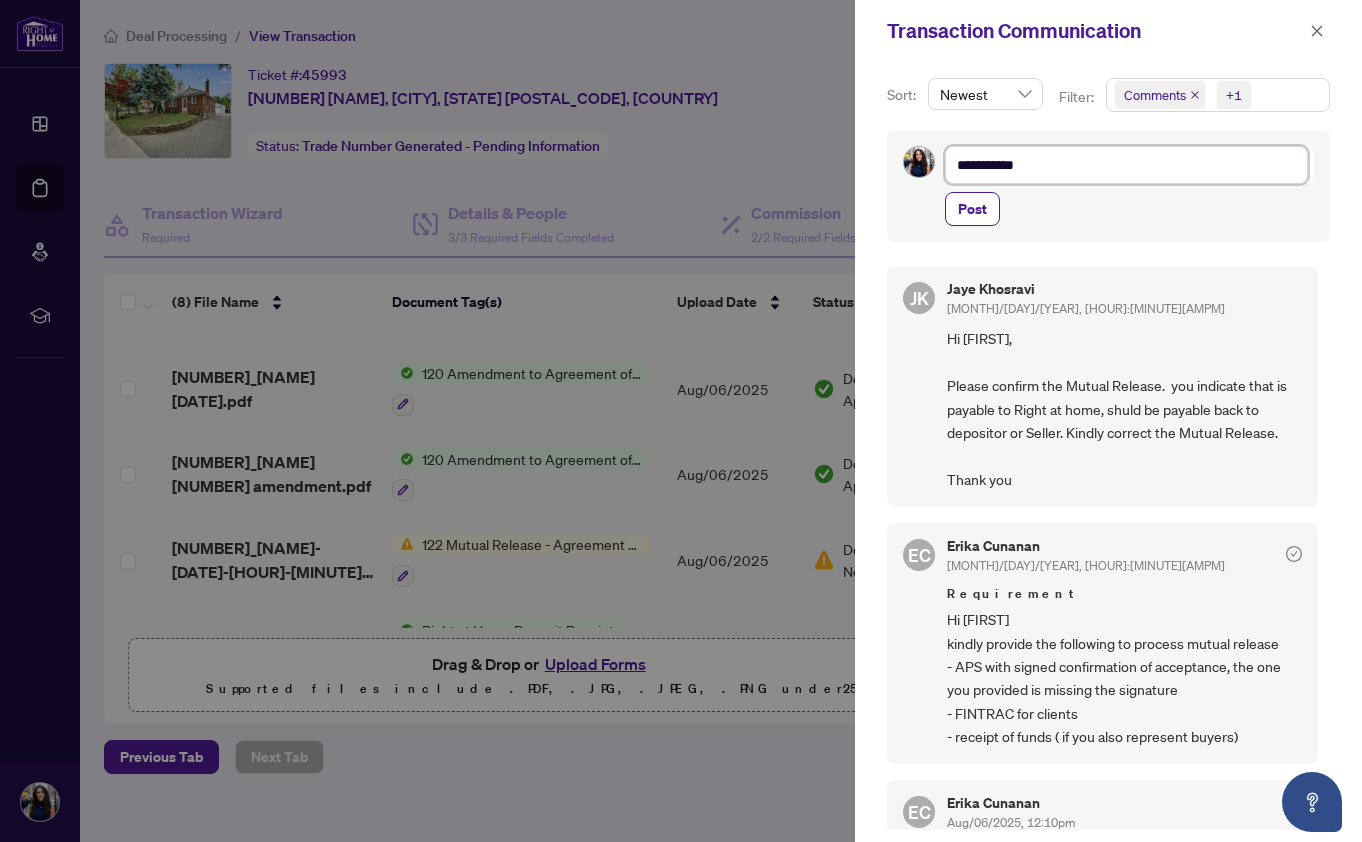 type on "**********" 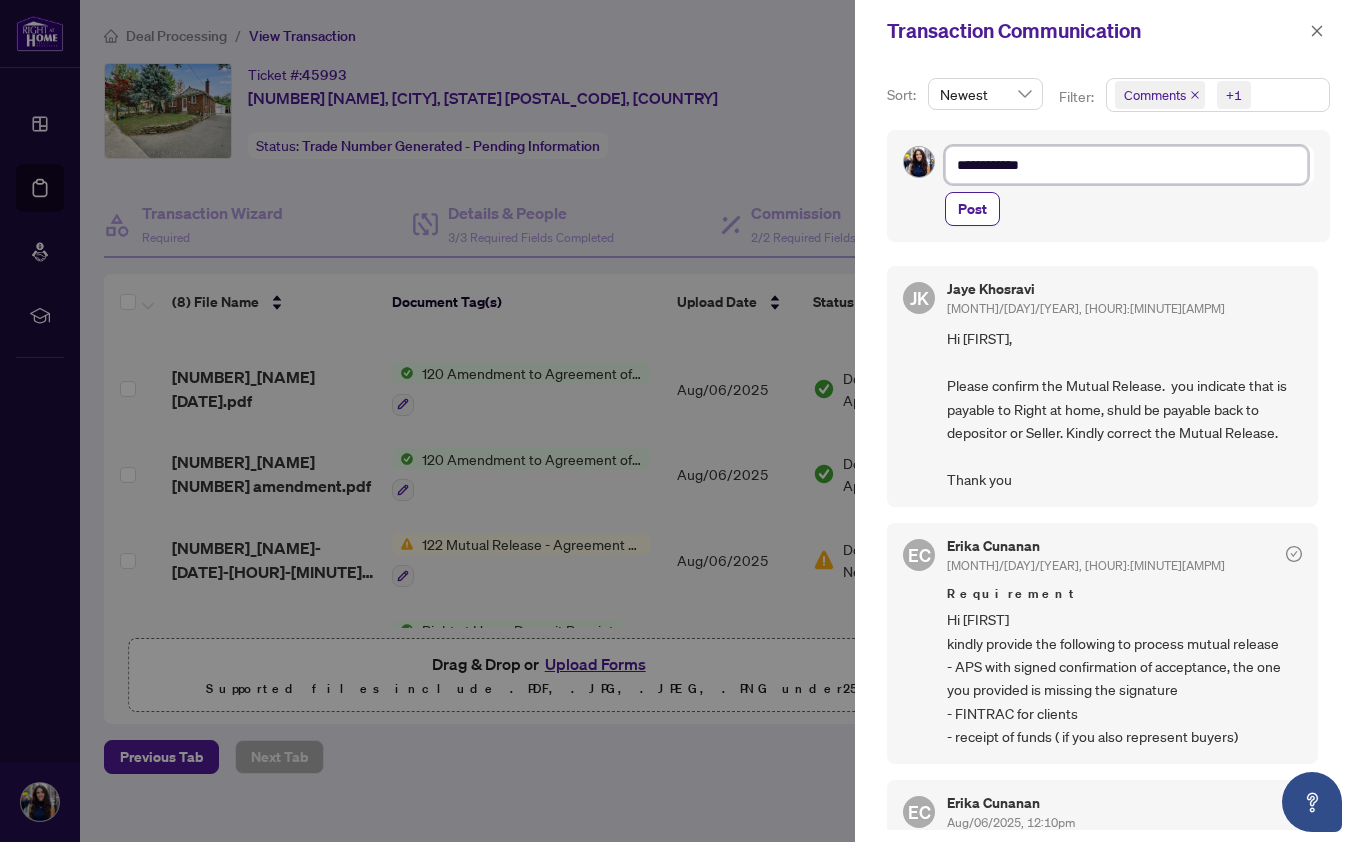 type on "**********" 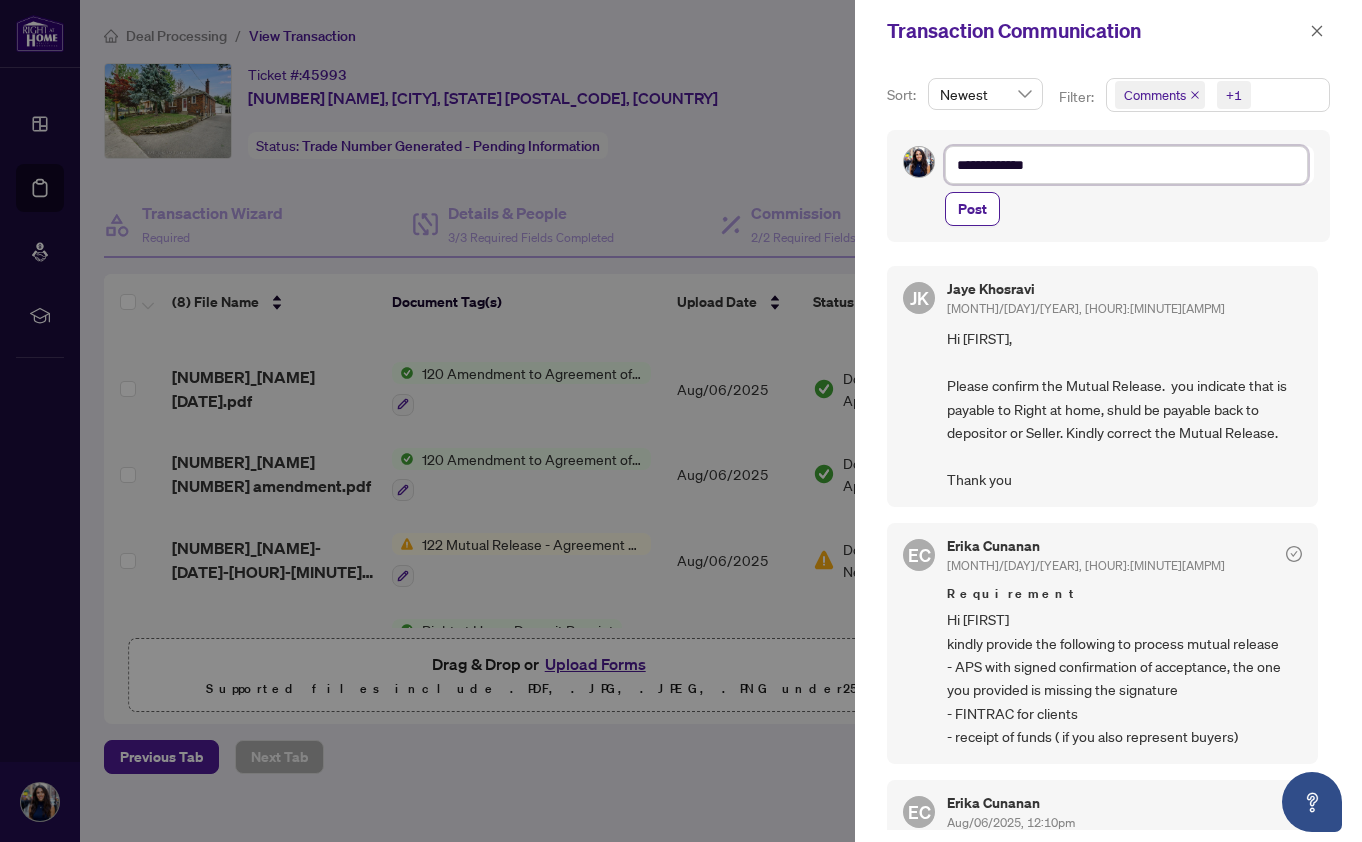 type on "**********" 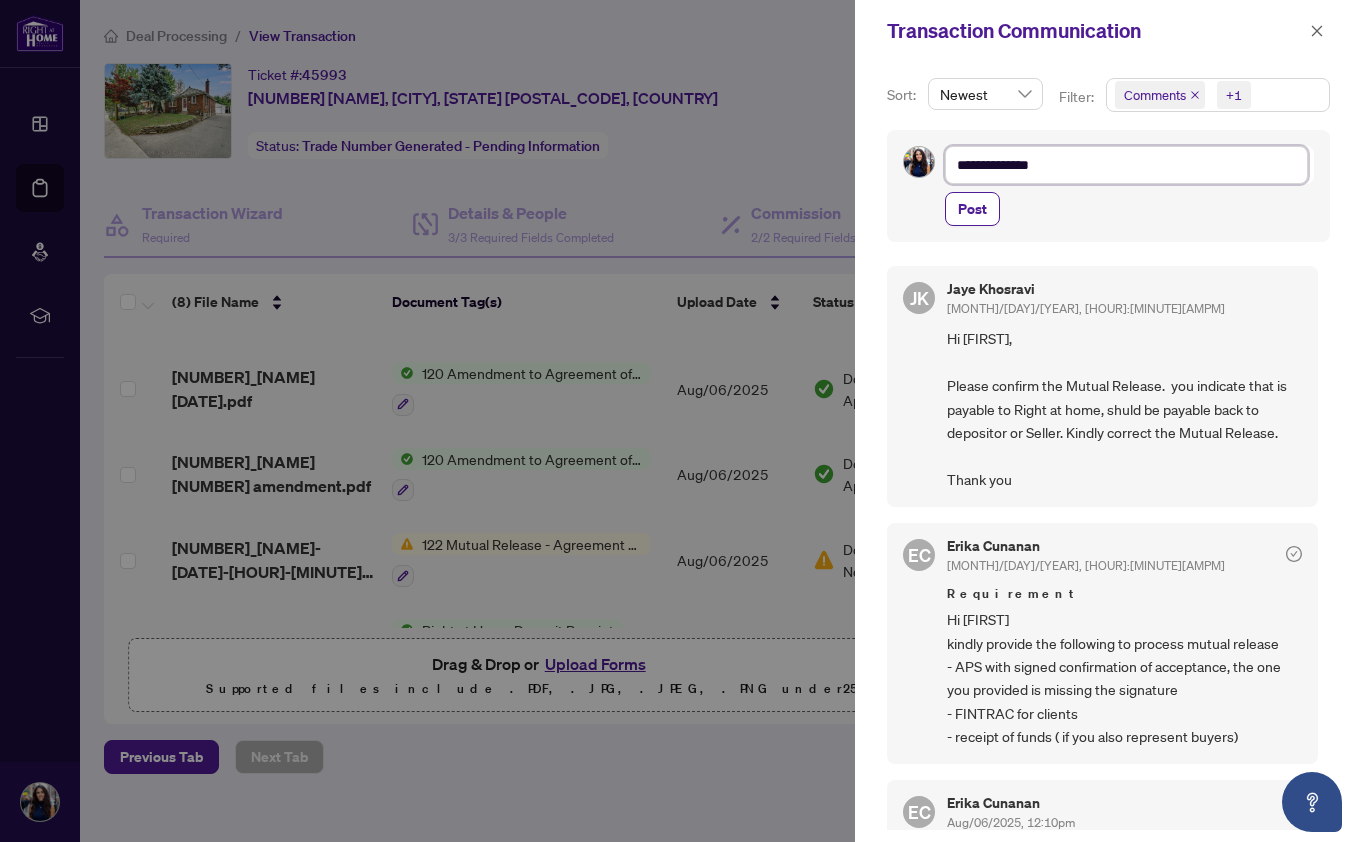 type on "**********" 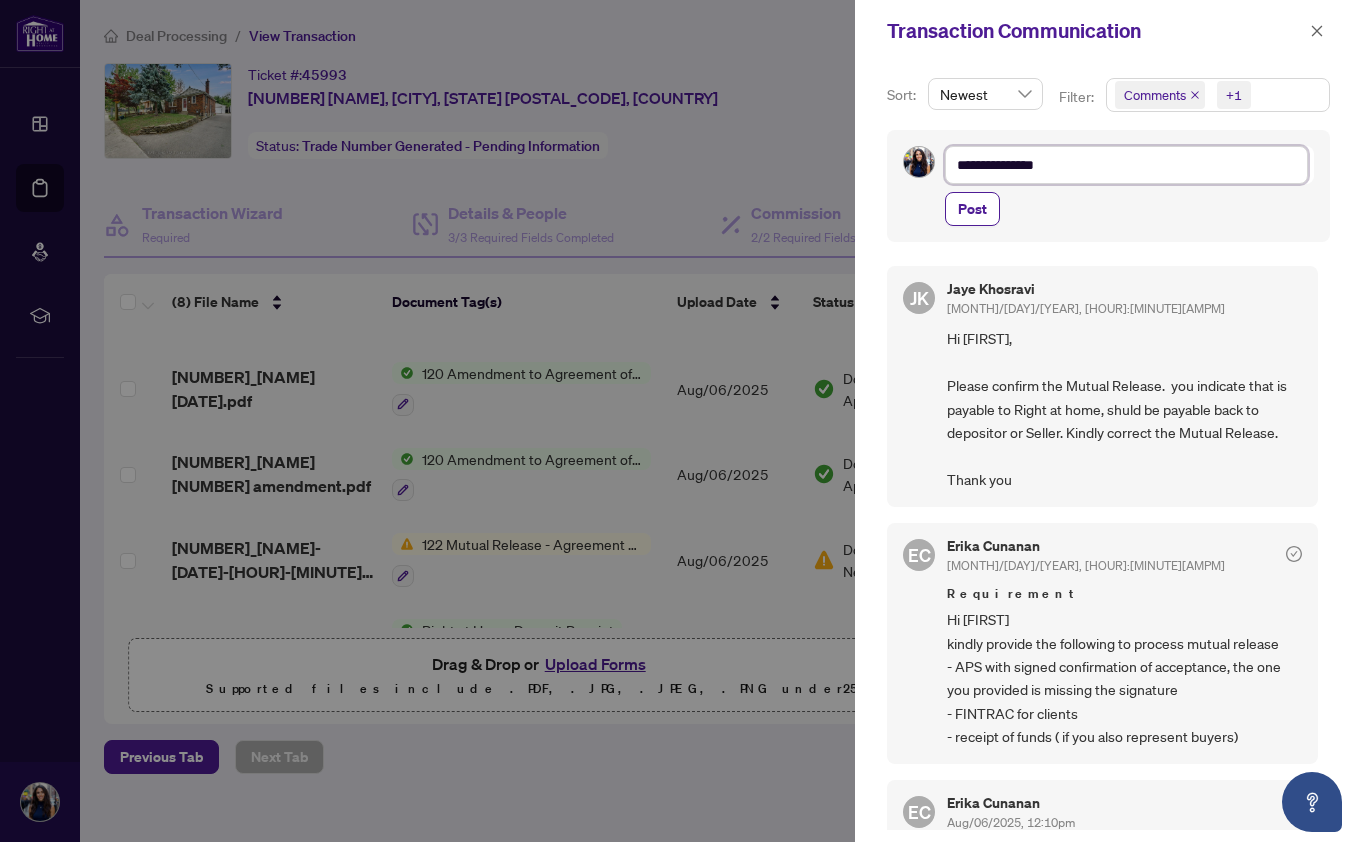 type on "**********" 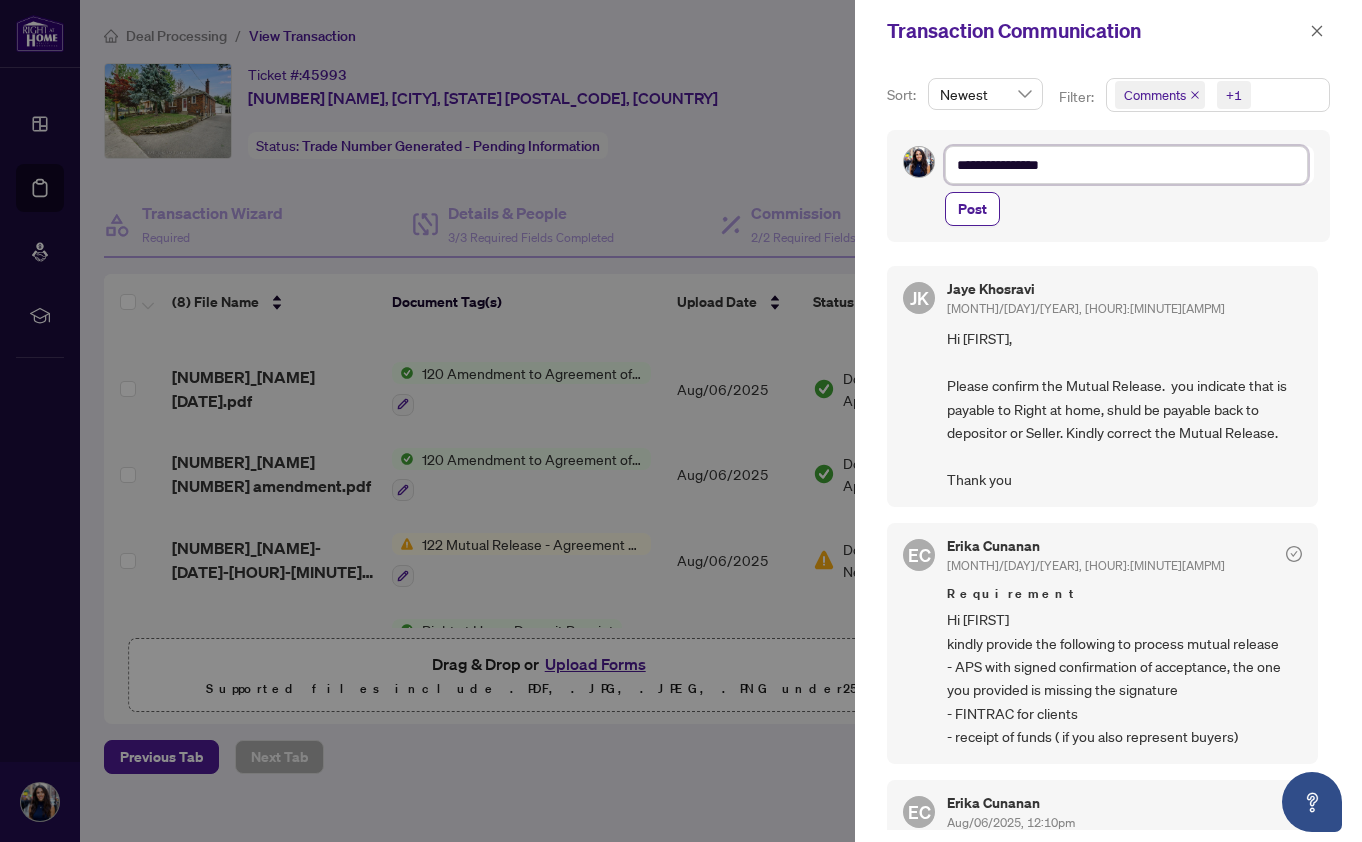 type on "**********" 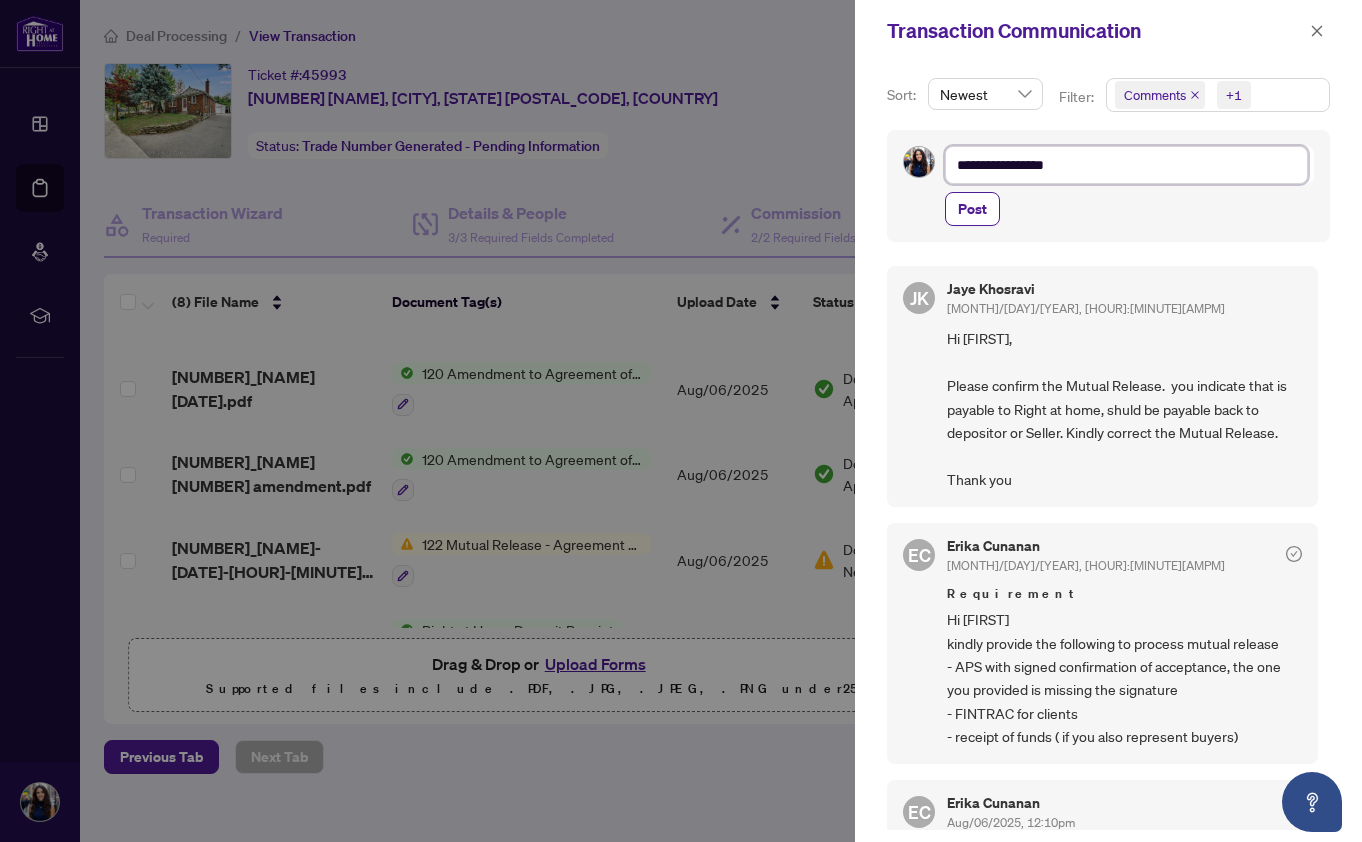 type on "**********" 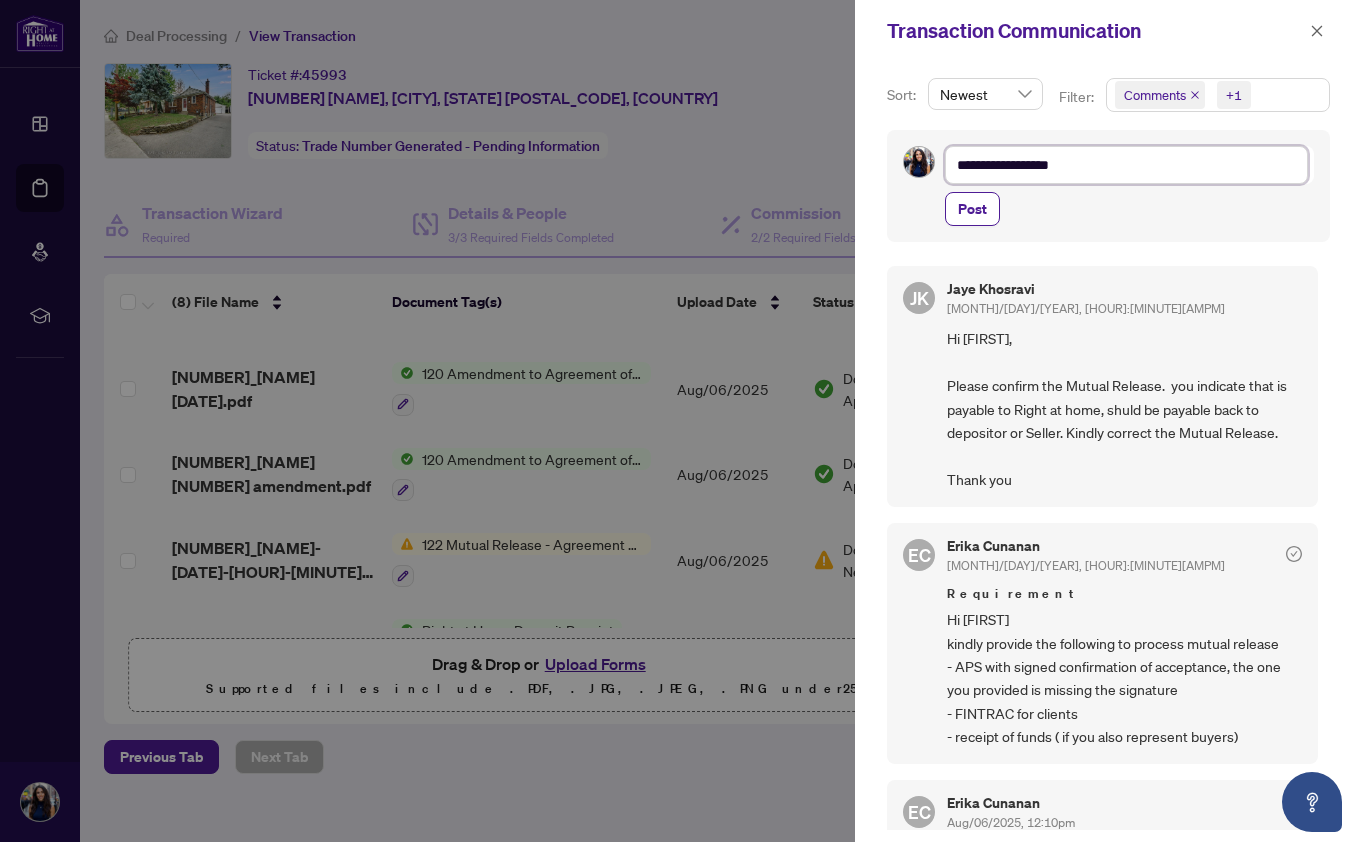 type on "**********" 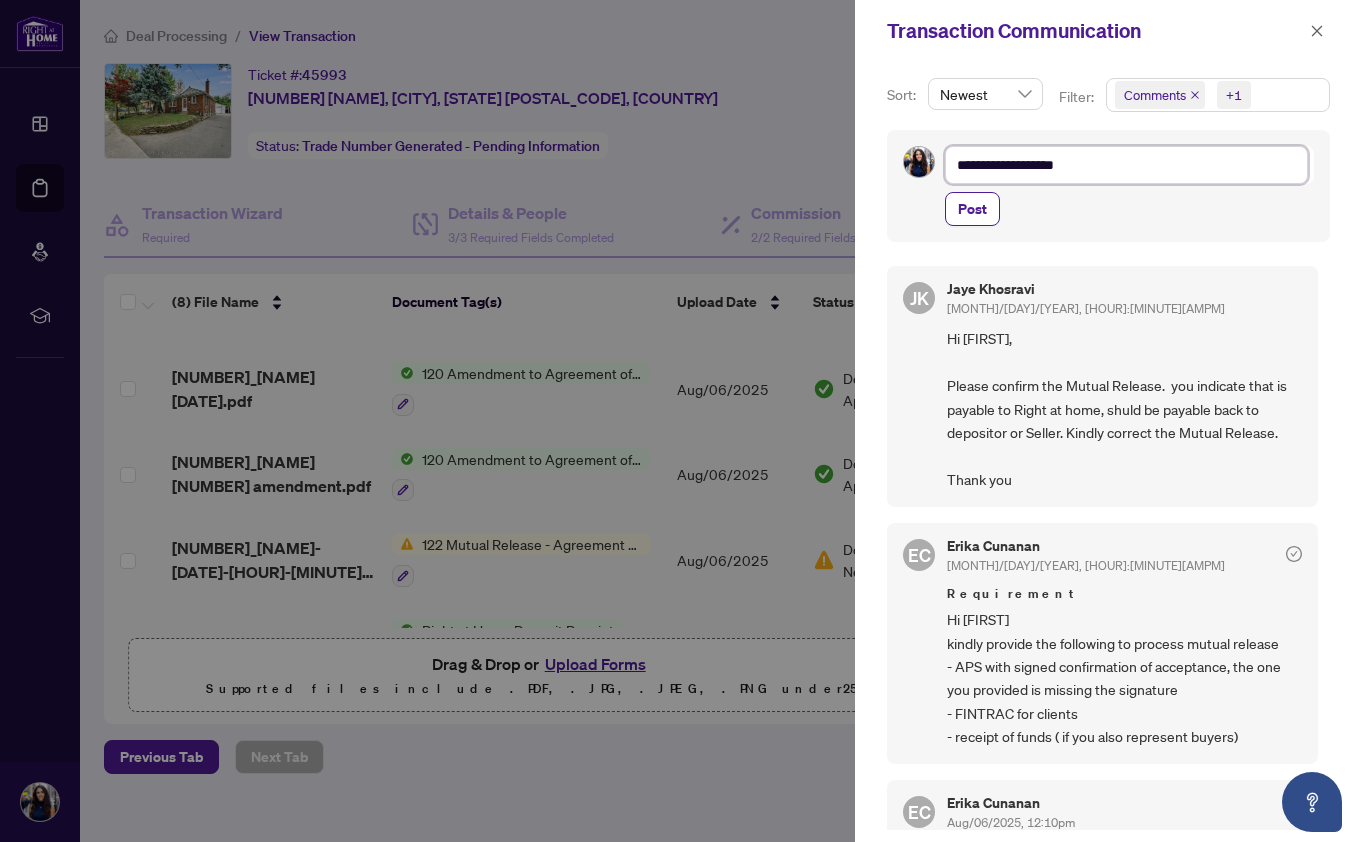 type on "**********" 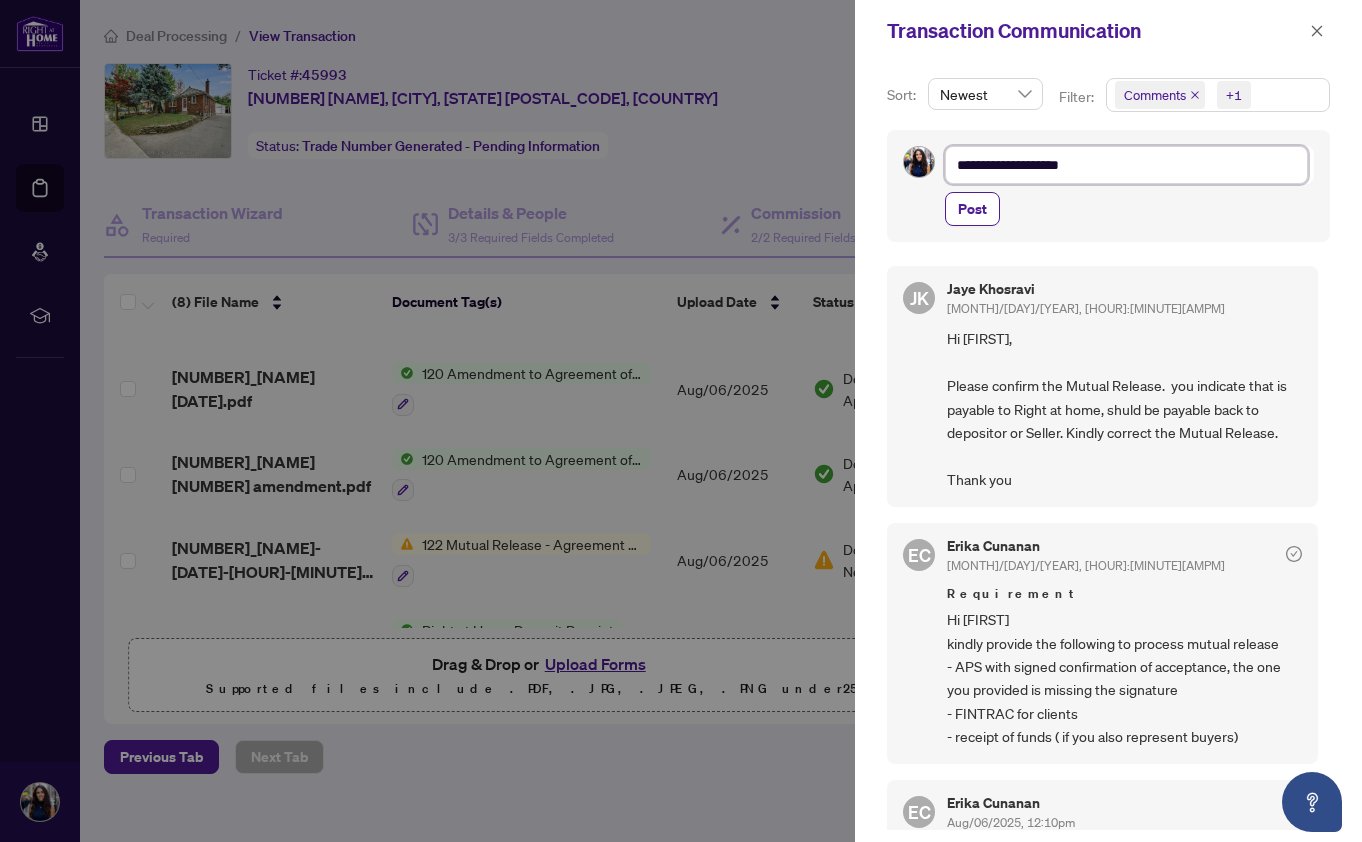 type on "**********" 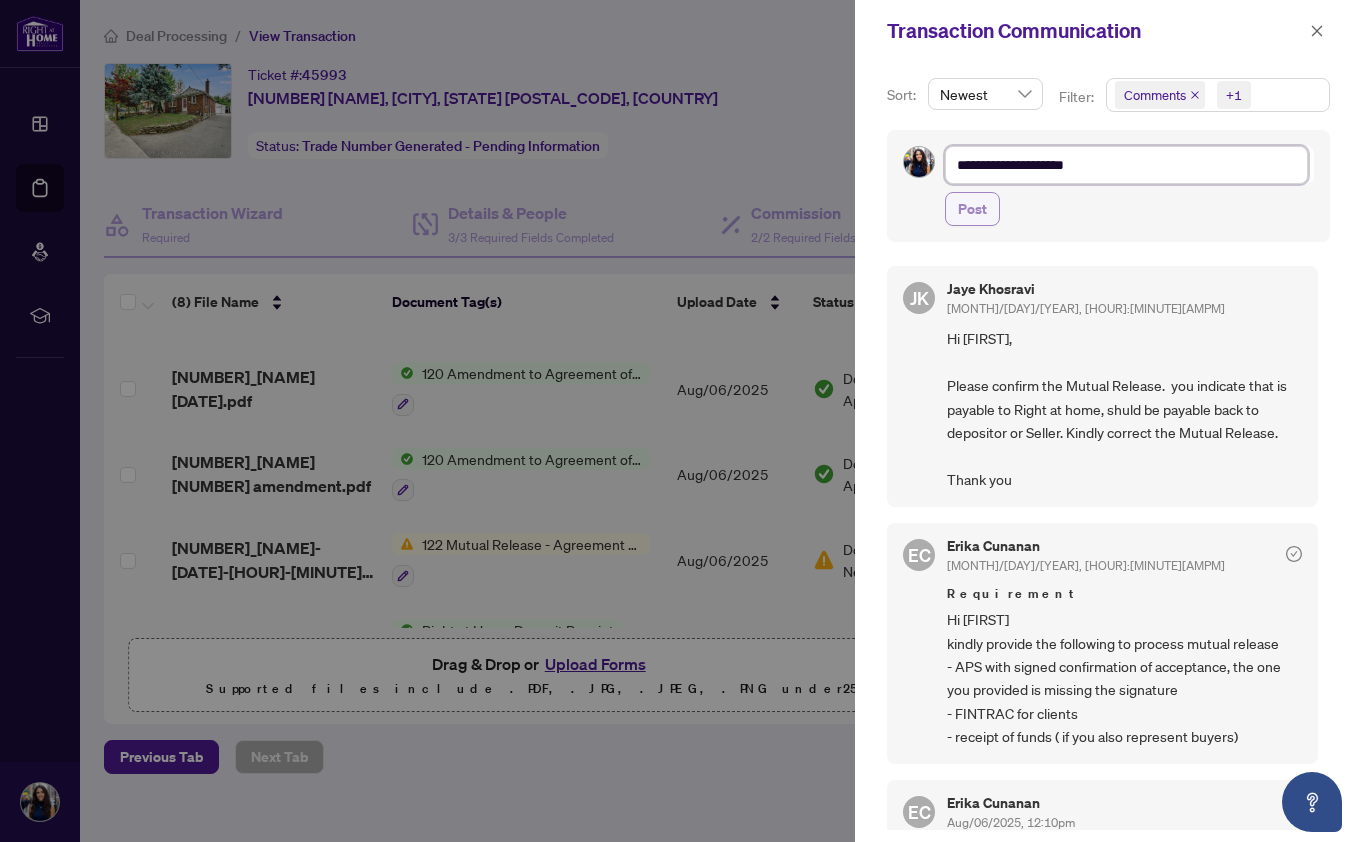 type on "**********" 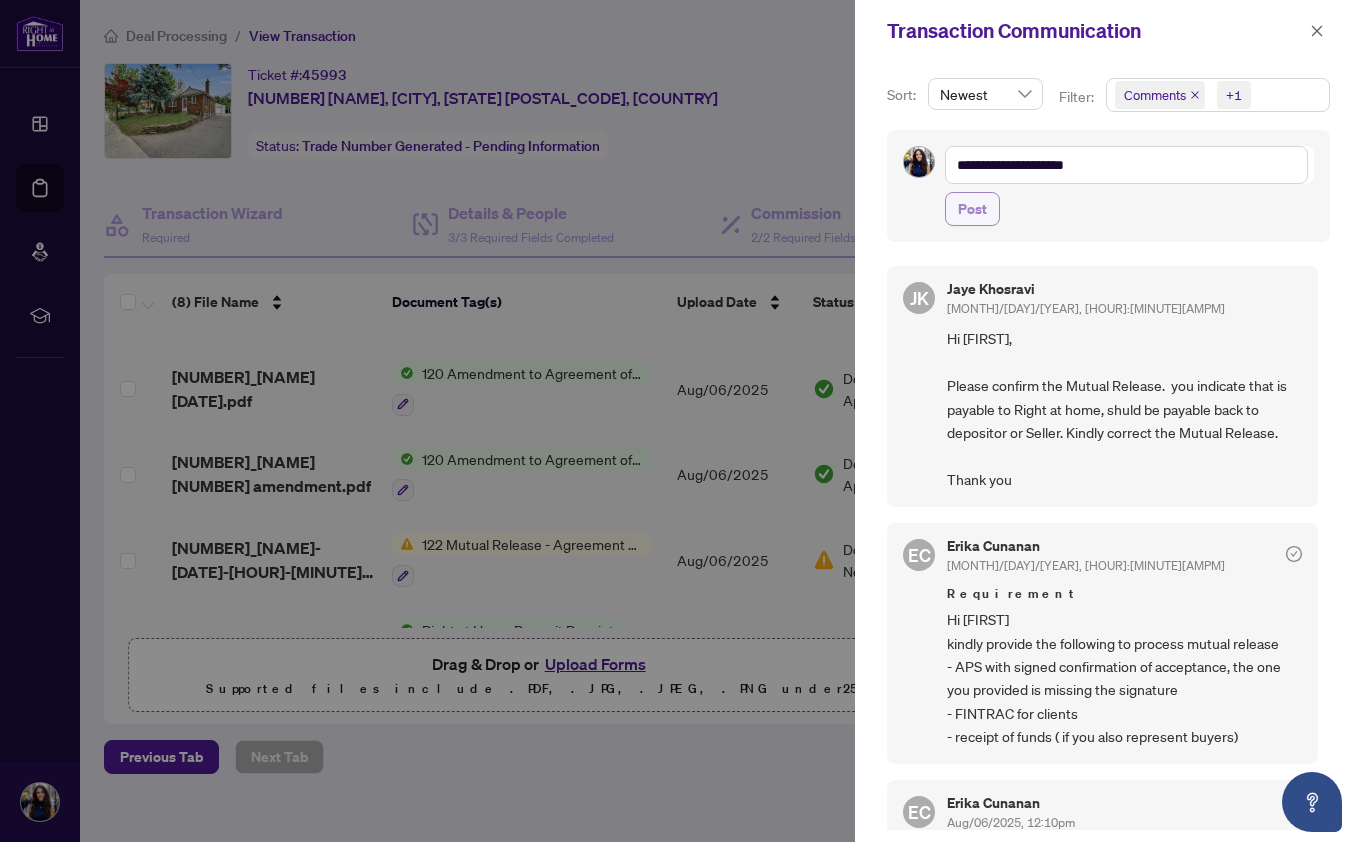 click on "Post" at bounding box center [972, 209] 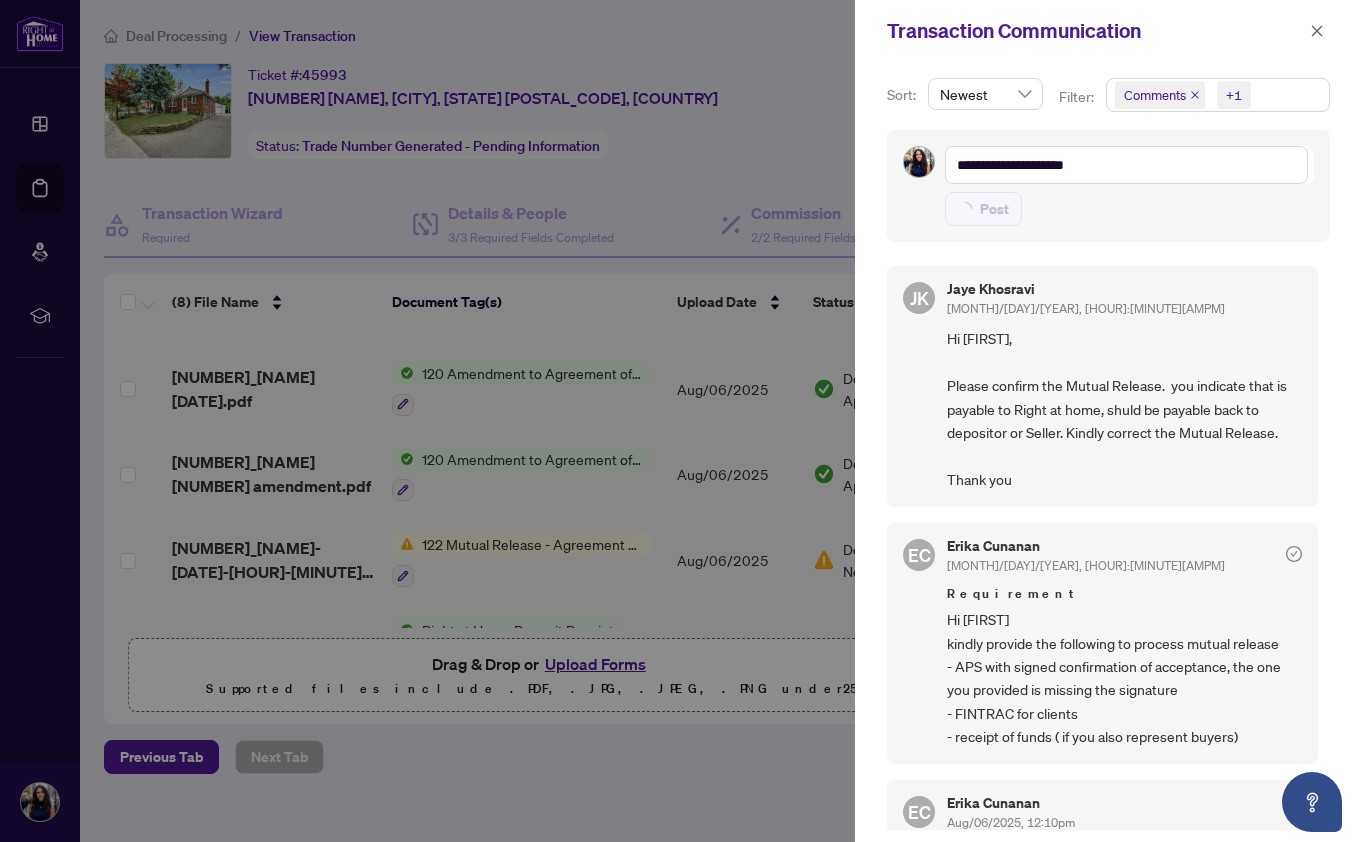 type 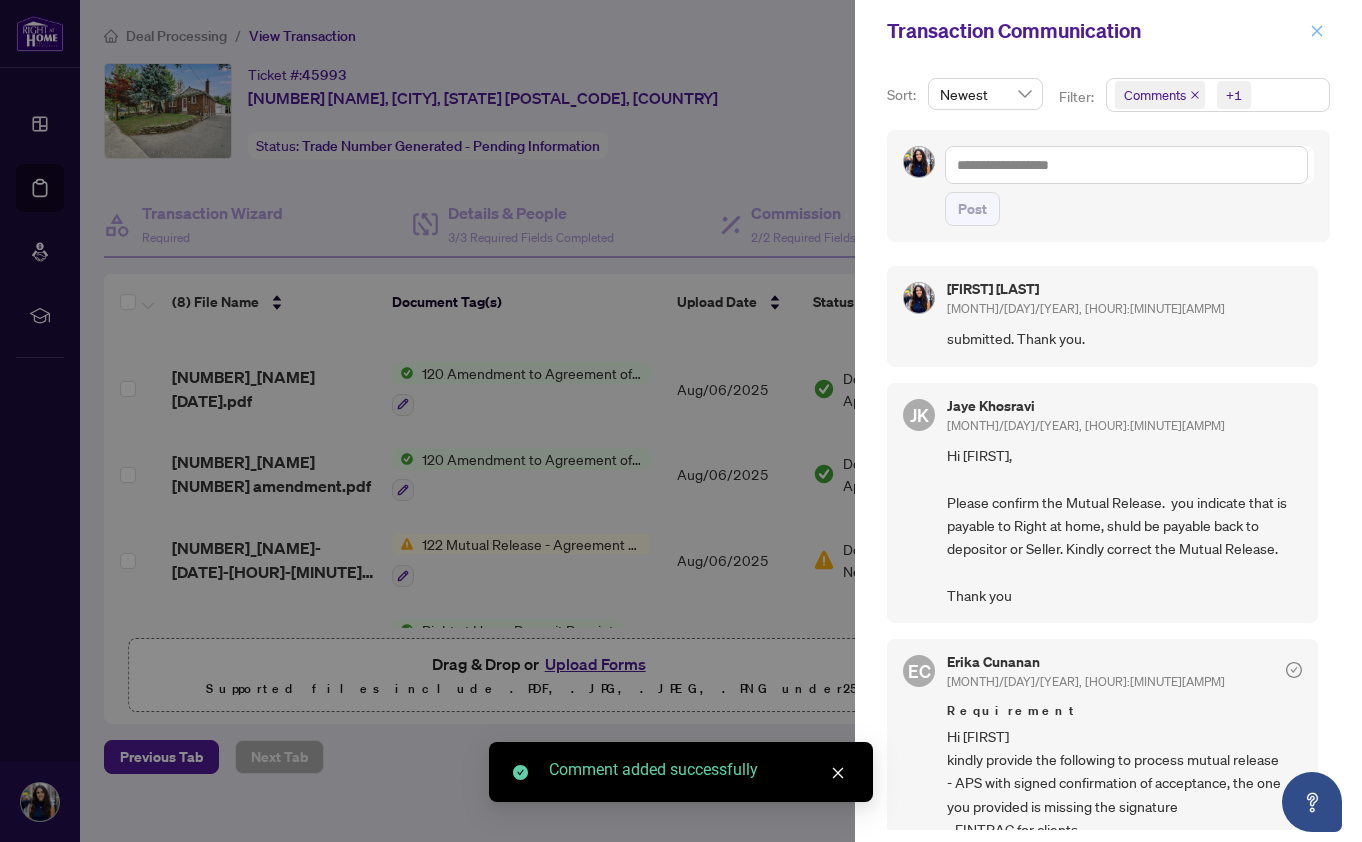click 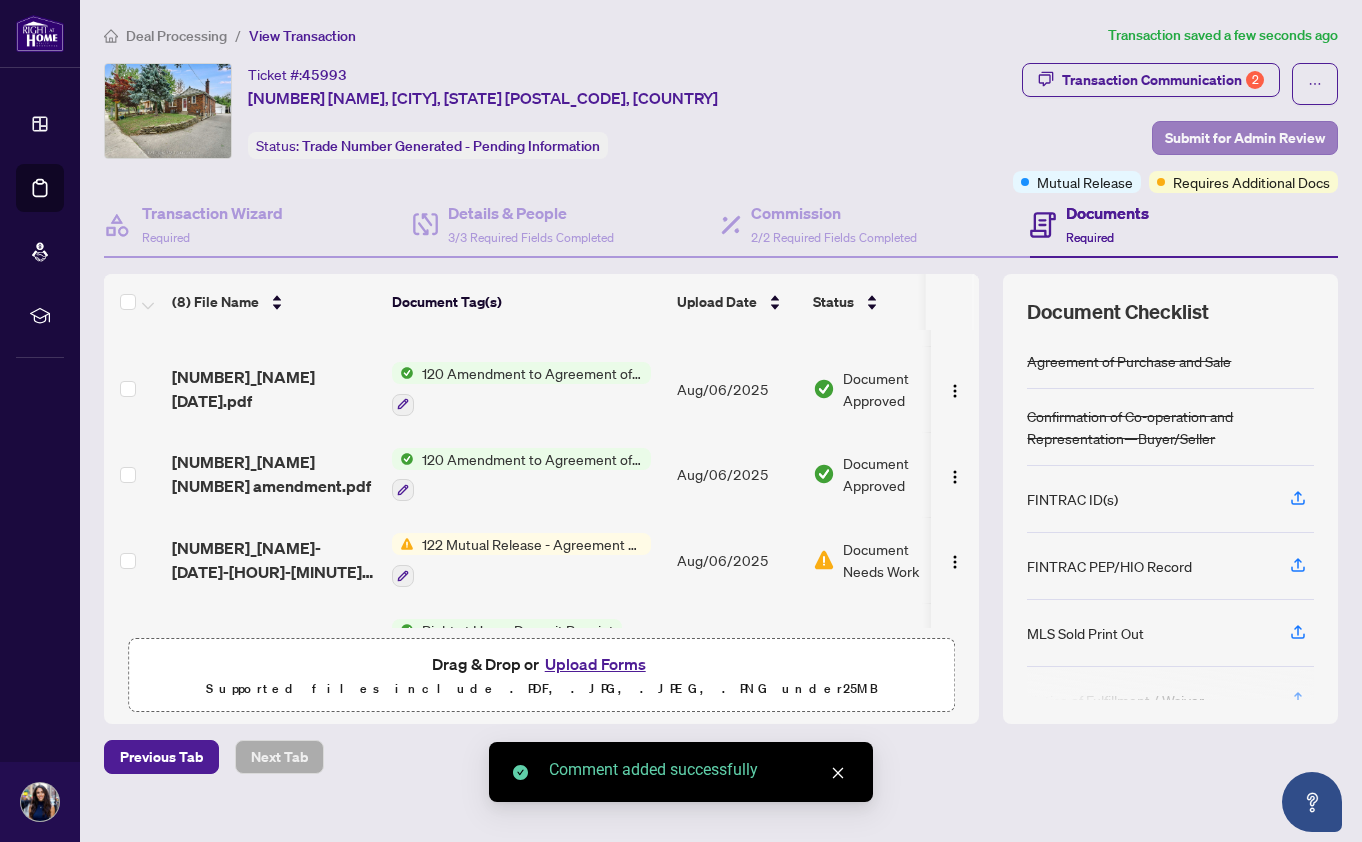 click on "Submit for Admin Review" at bounding box center [1245, 138] 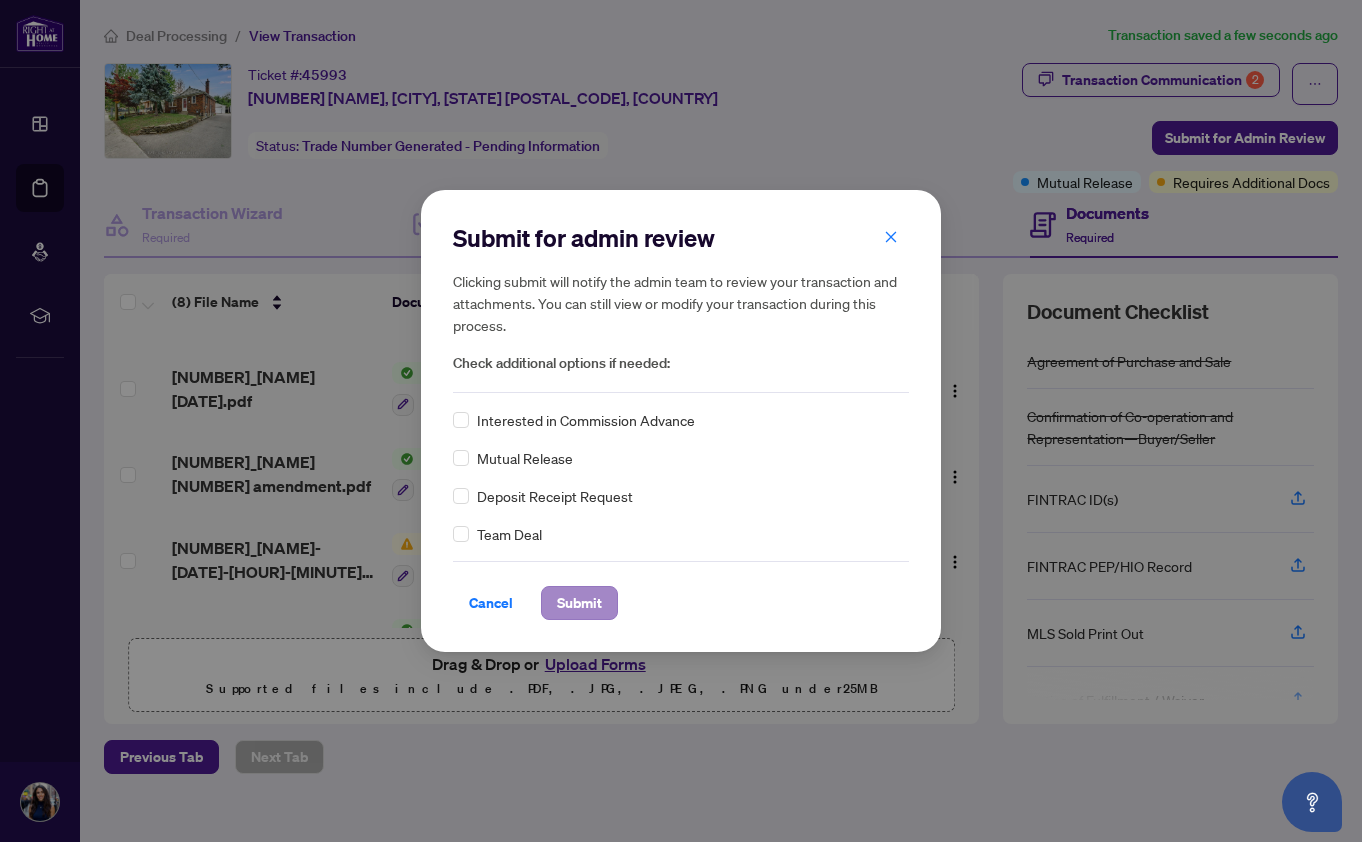 click on "Submit" at bounding box center (579, 603) 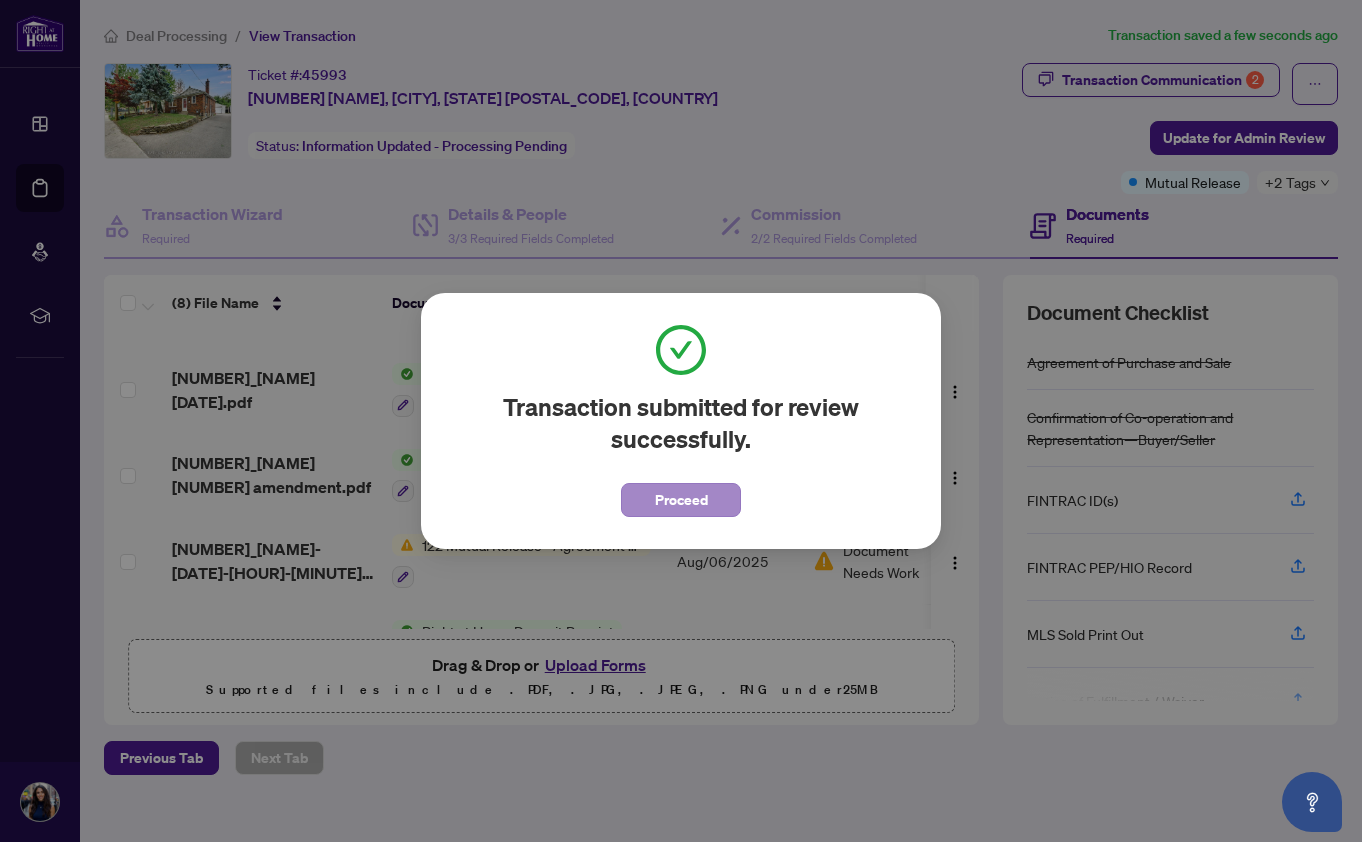 click on "Proceed" at bounding box center (681, 500) 